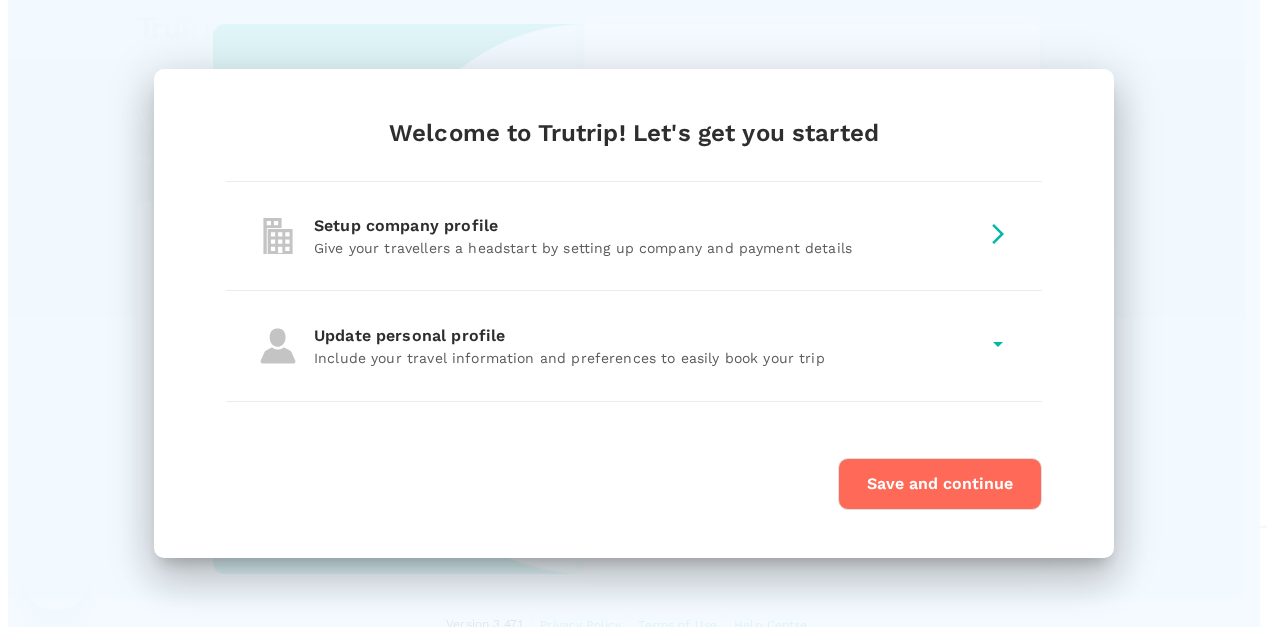 scroll, scrollTop: 0, scrollLeft: 0, axis: both 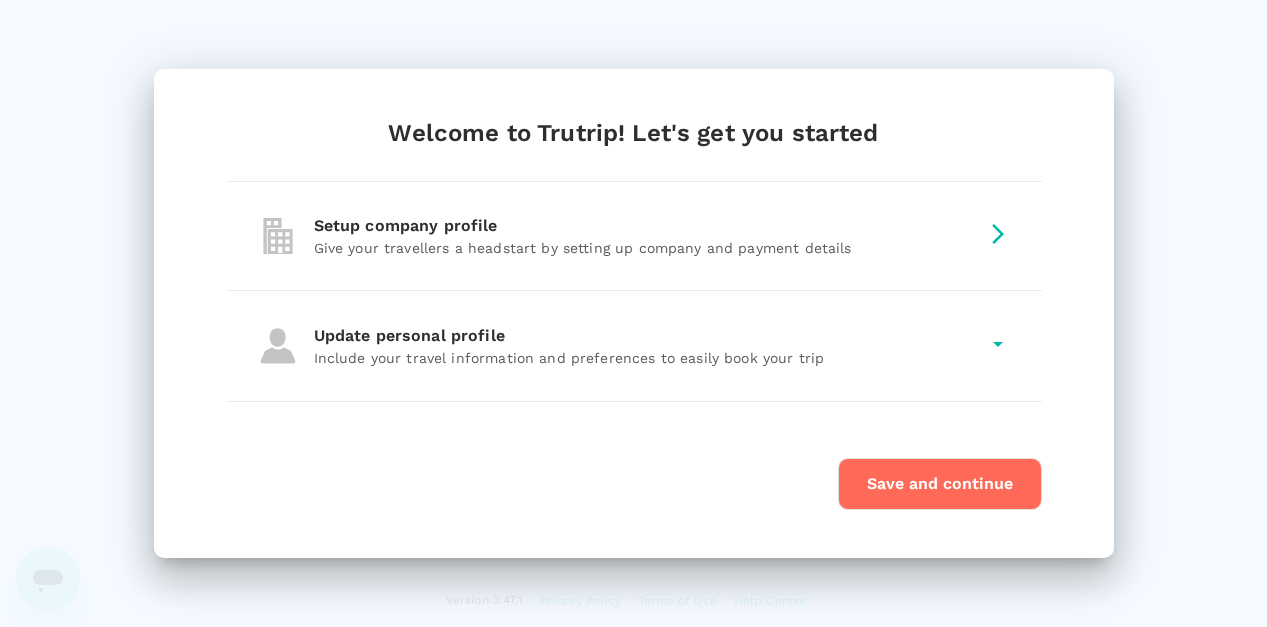 click on "Update personal profile Include your travel information and preferences to easily book your trip" at bounding box center (634, 346) 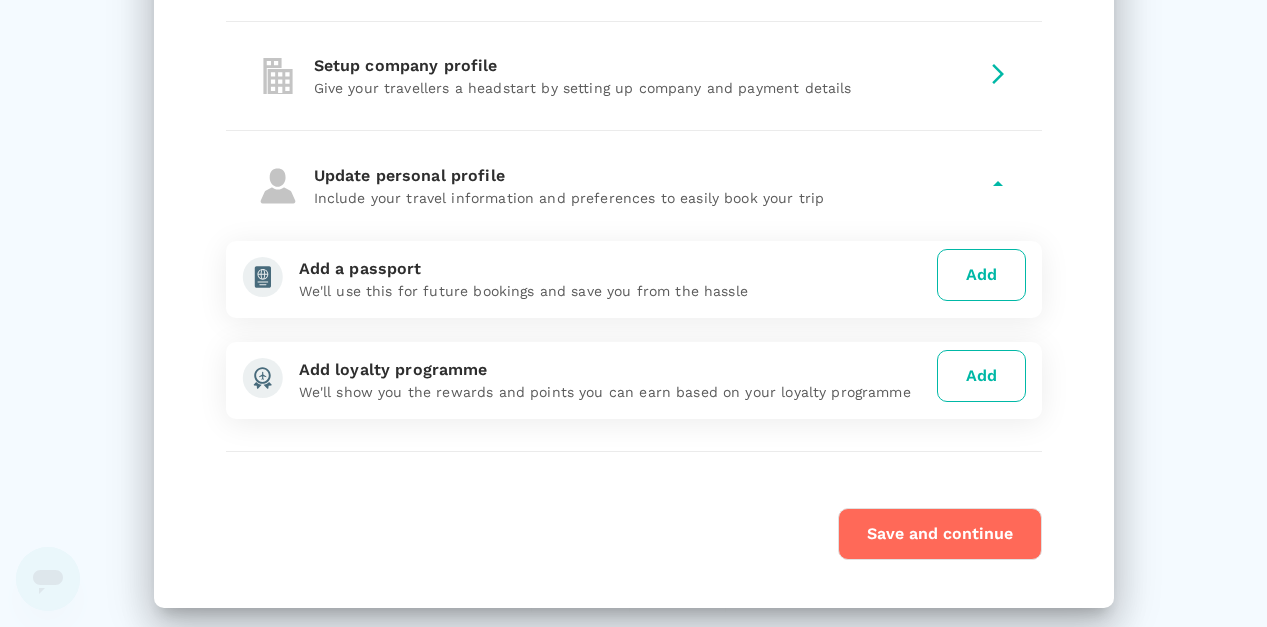 scroll, scrollTop: 137, scrollLeft: 0, axis: vertical 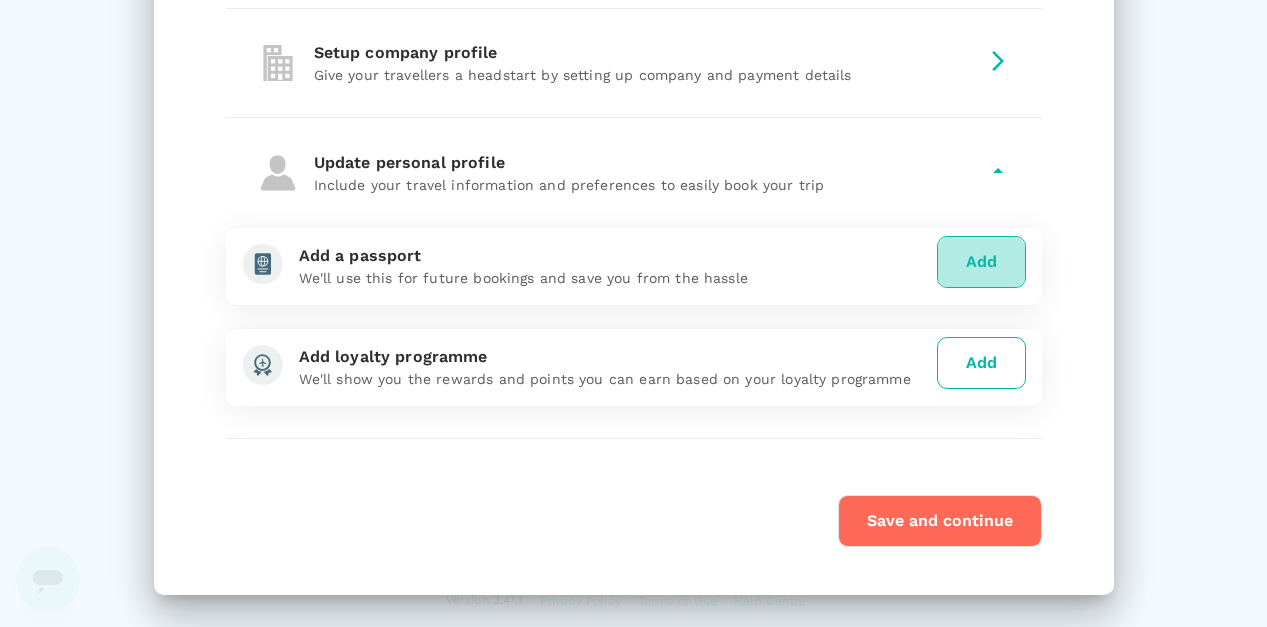 click on "Add" at bounding box center [981, 262] 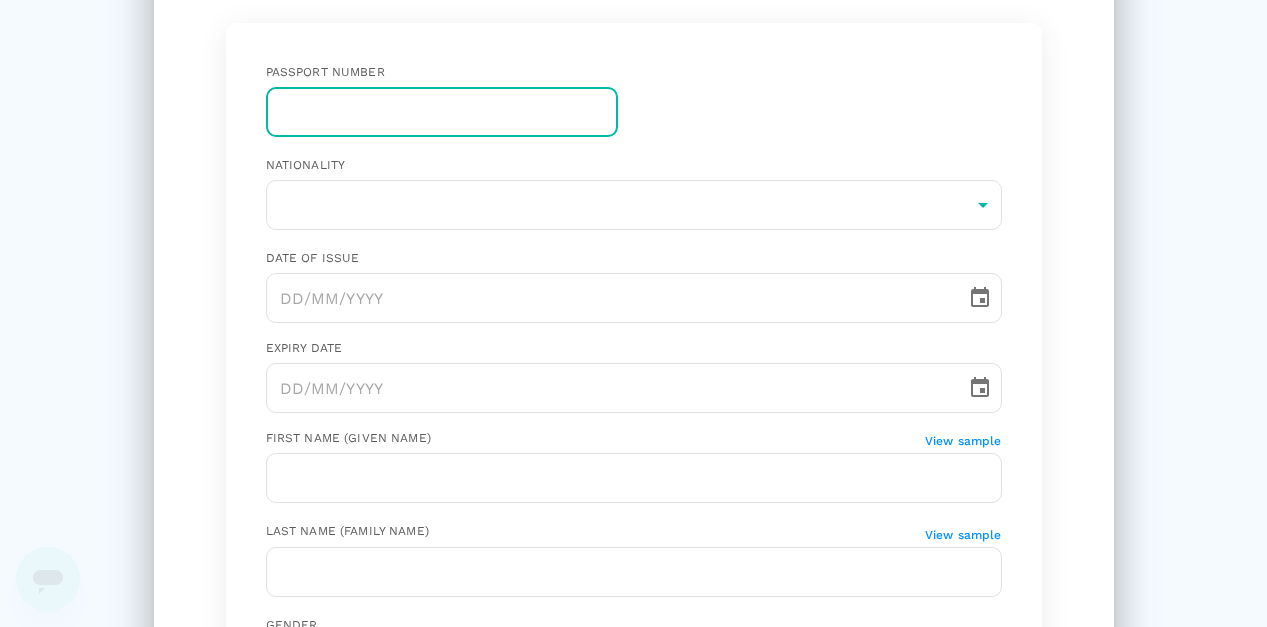 click at bounding box center (442, 112) 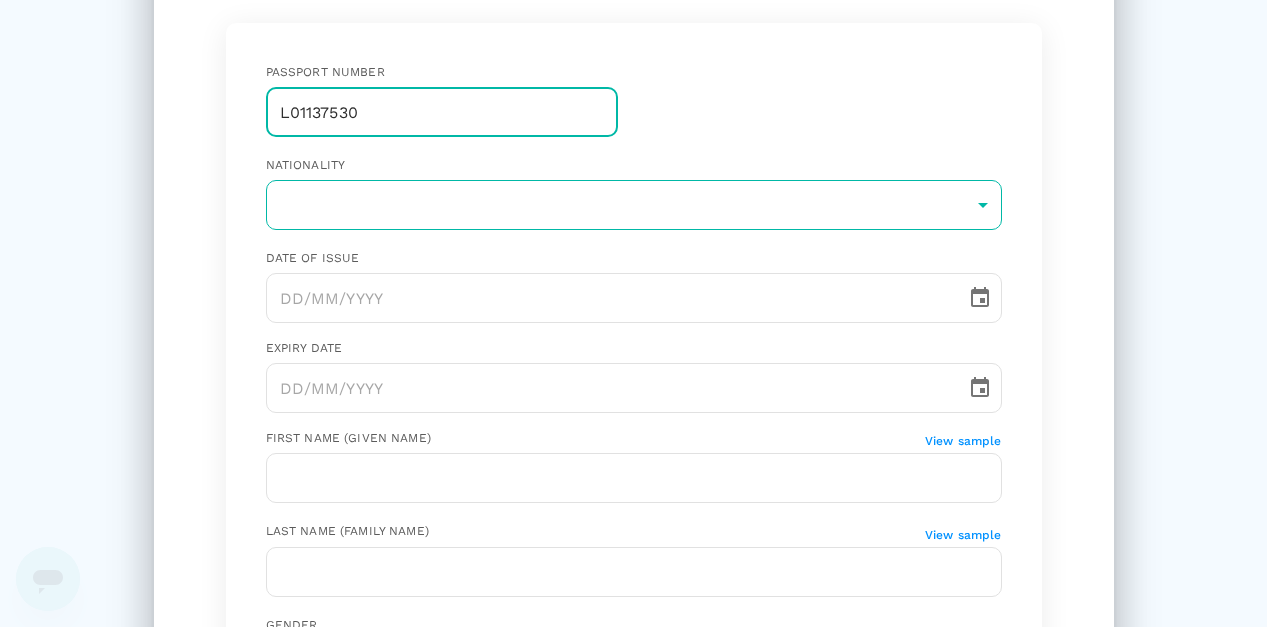 type on "L01137530" 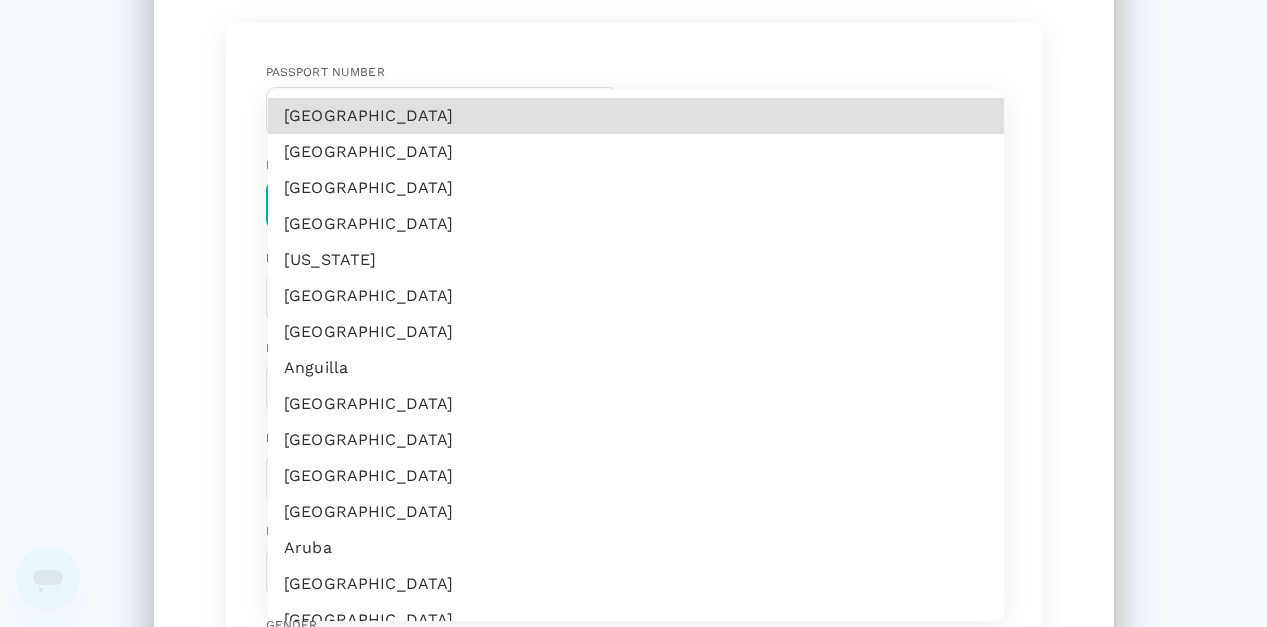 type 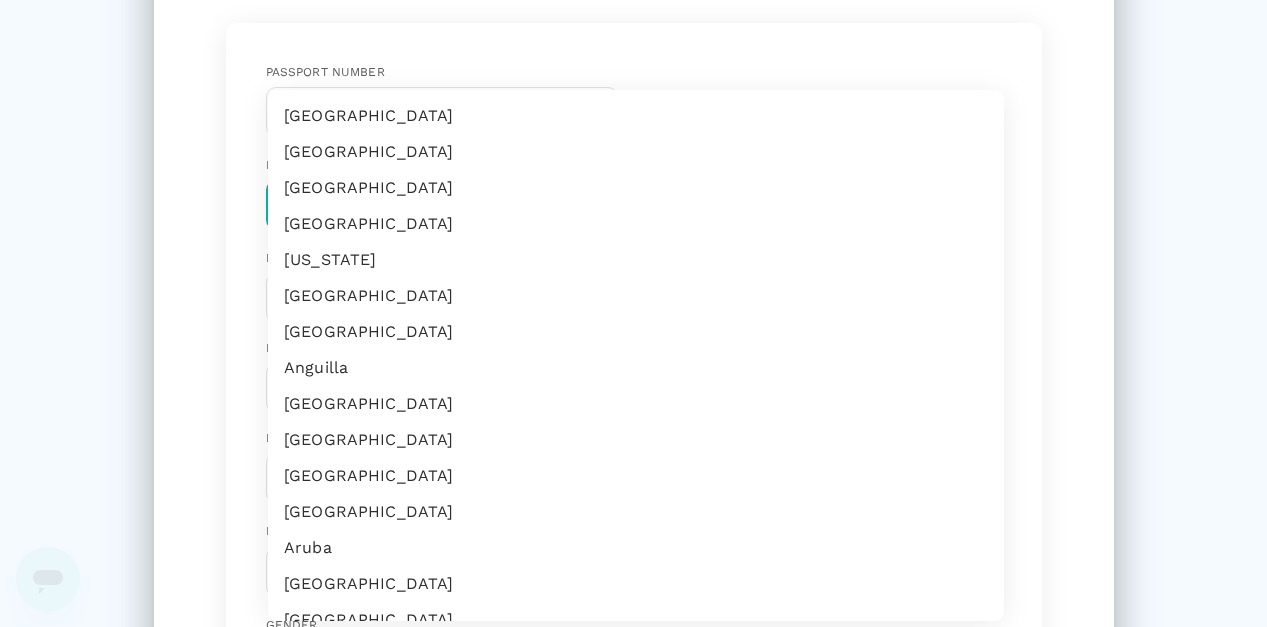 type 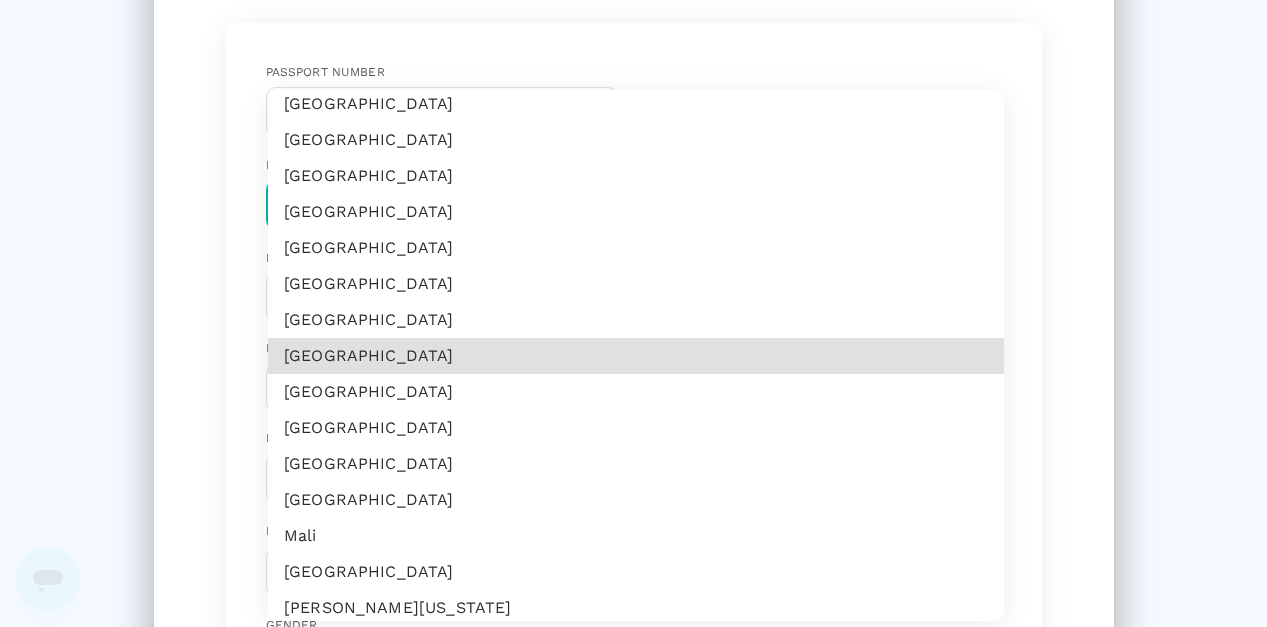 type 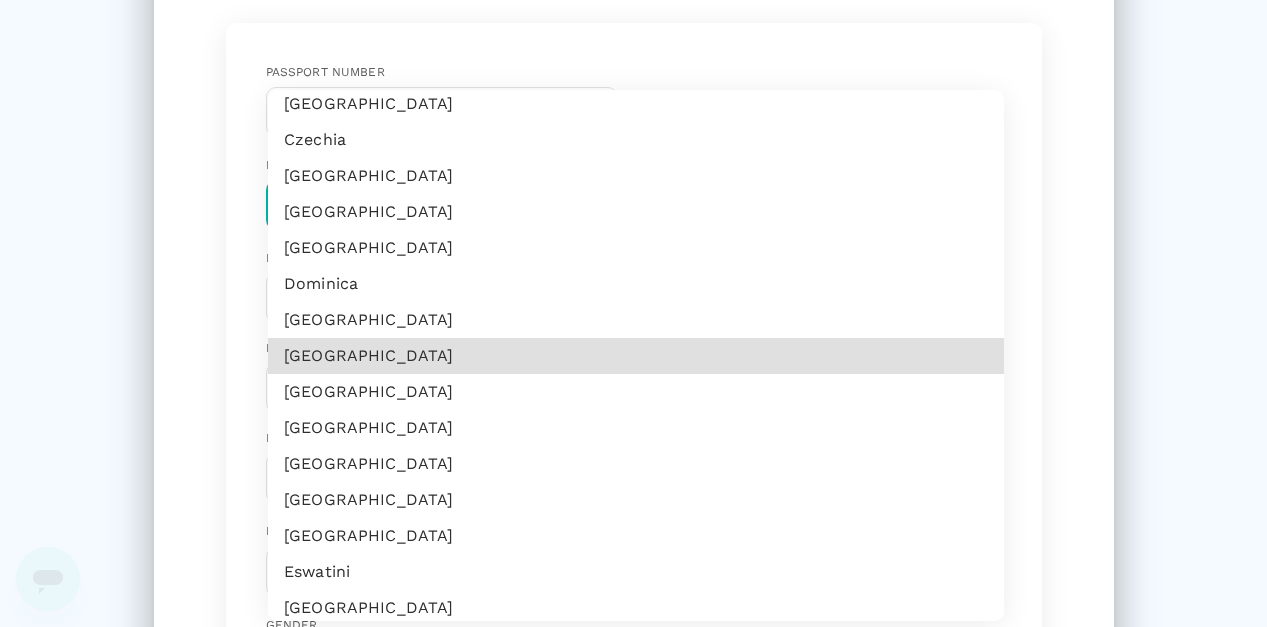 click on "[GEOGRAPHIC_DATA]" at bounding box center (636, 392) 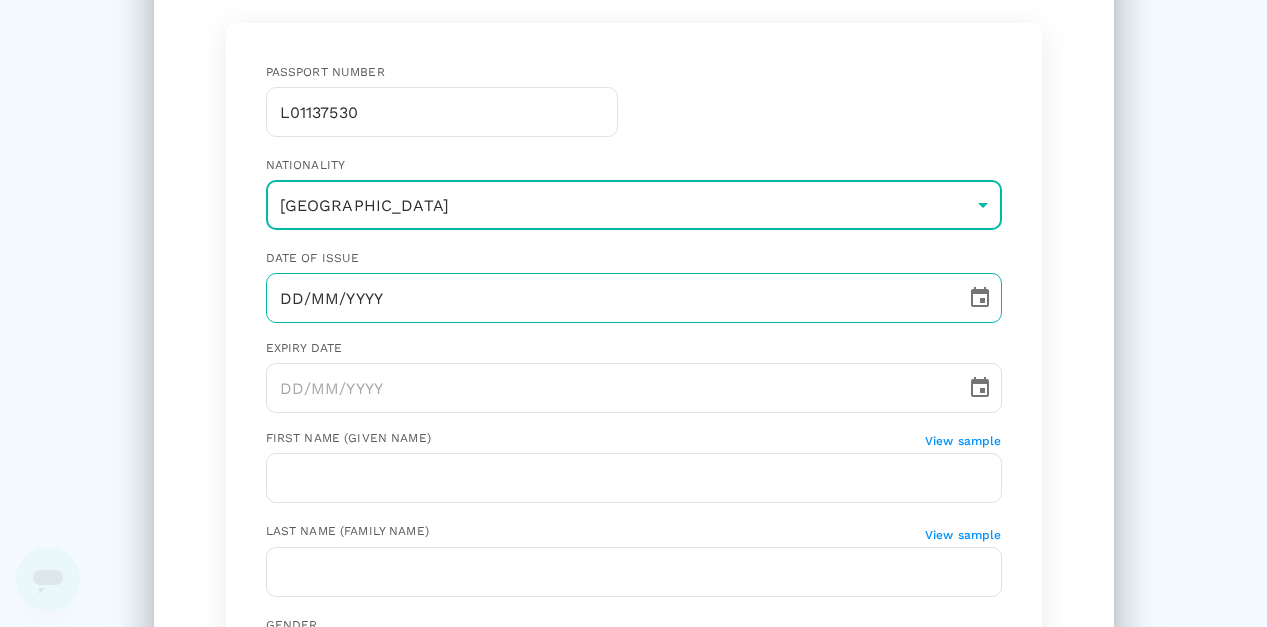 click on "DD/MM/YYYY" at bounding box center (609, 298) 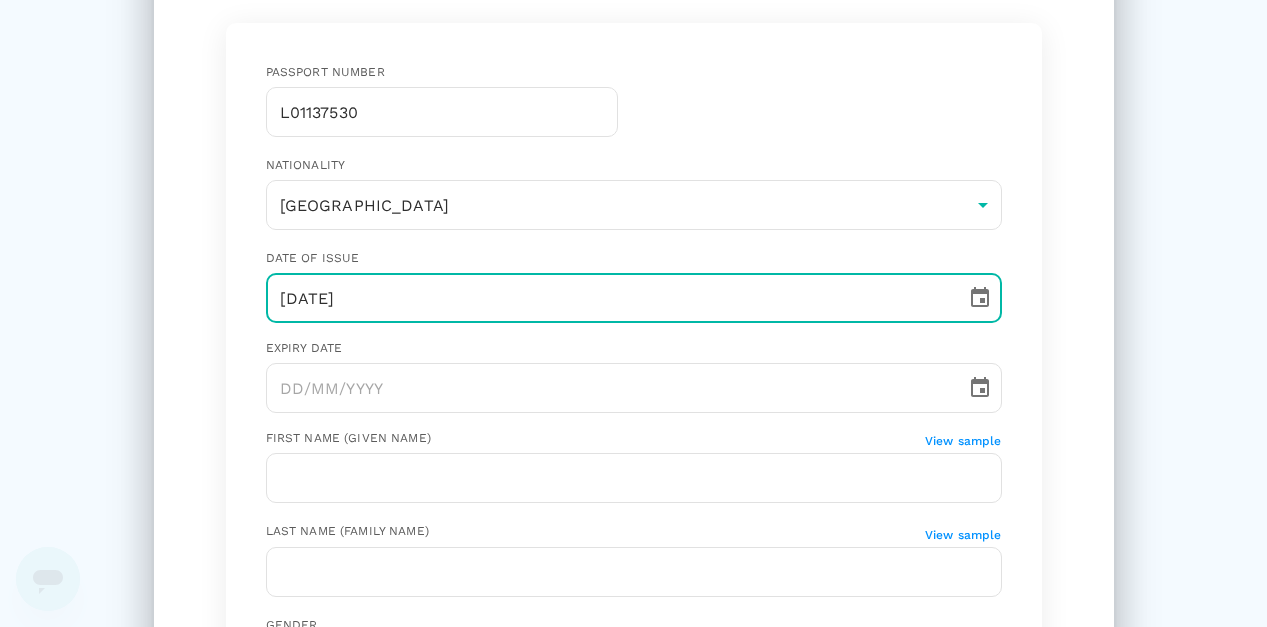 type on "25/10/2023" 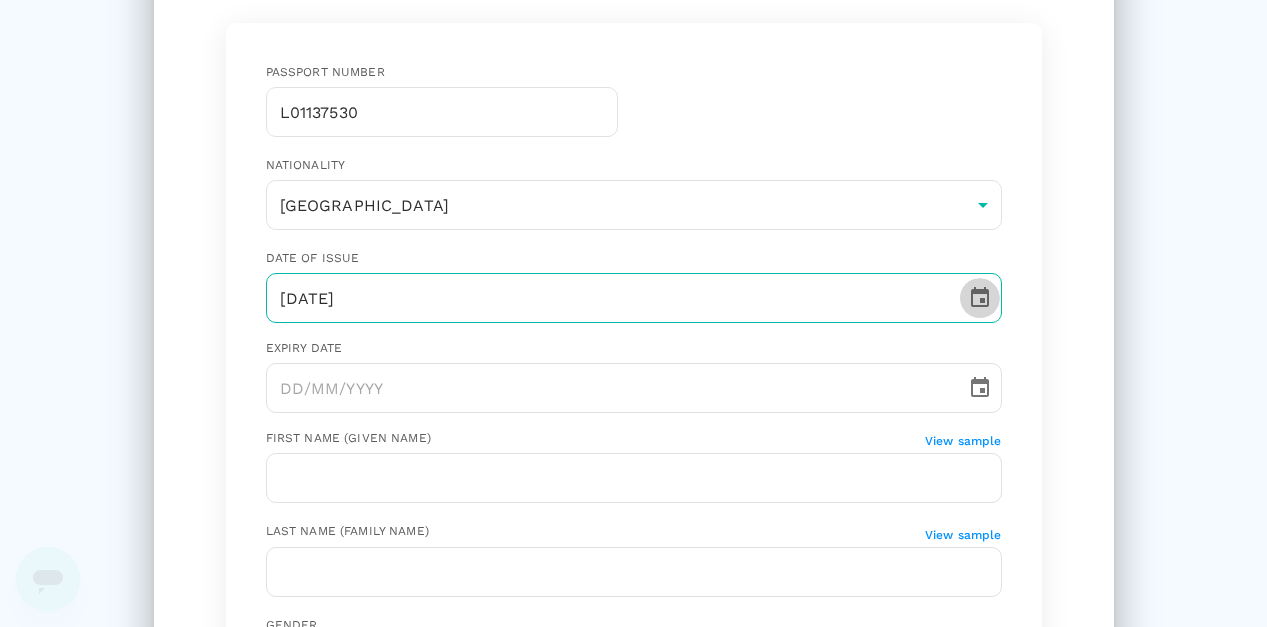 type 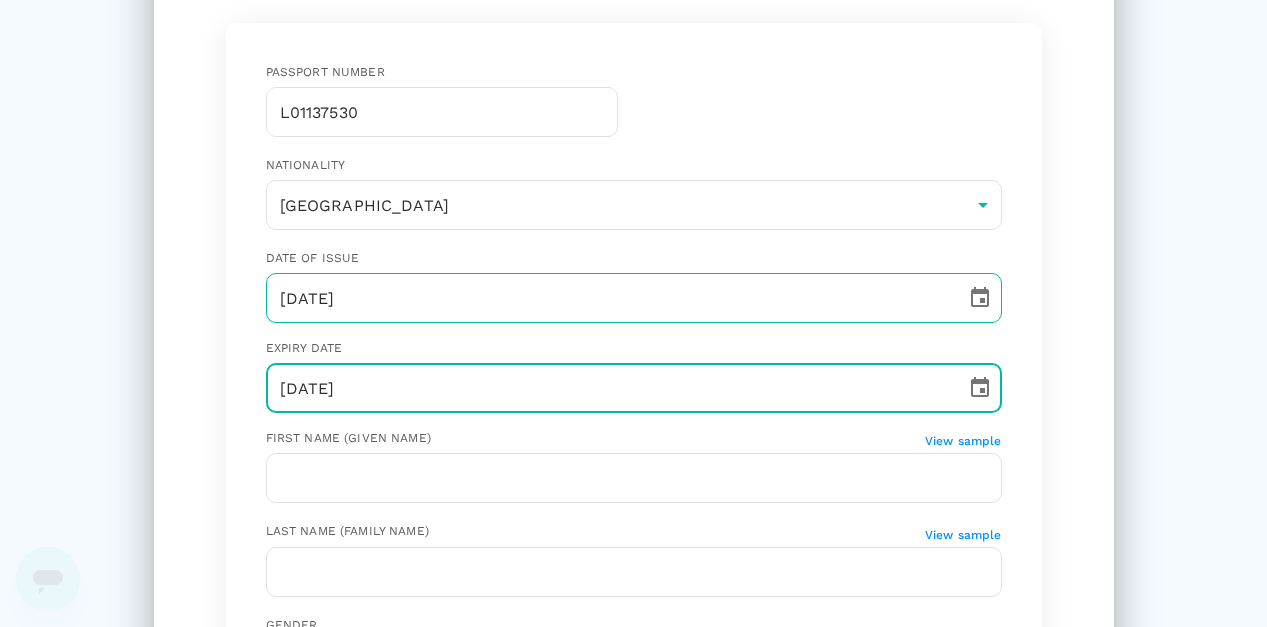 scroll, scrollTop: 352, scrollLeft: 0, axis: vertical 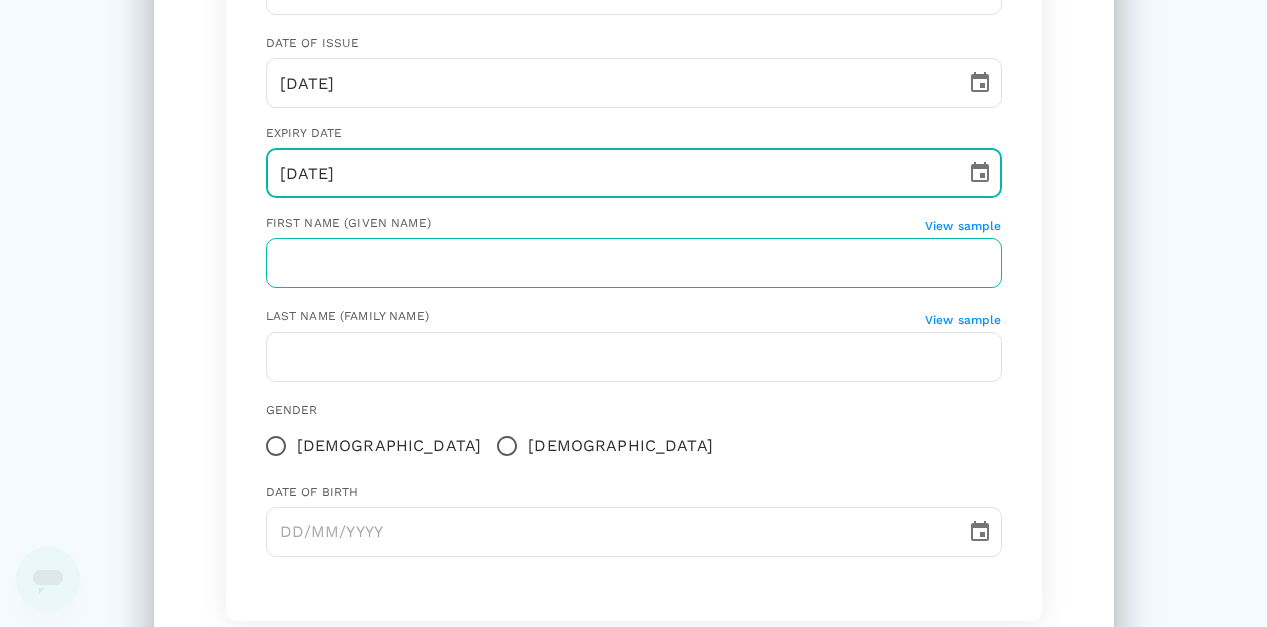 type on "24/10/2028" 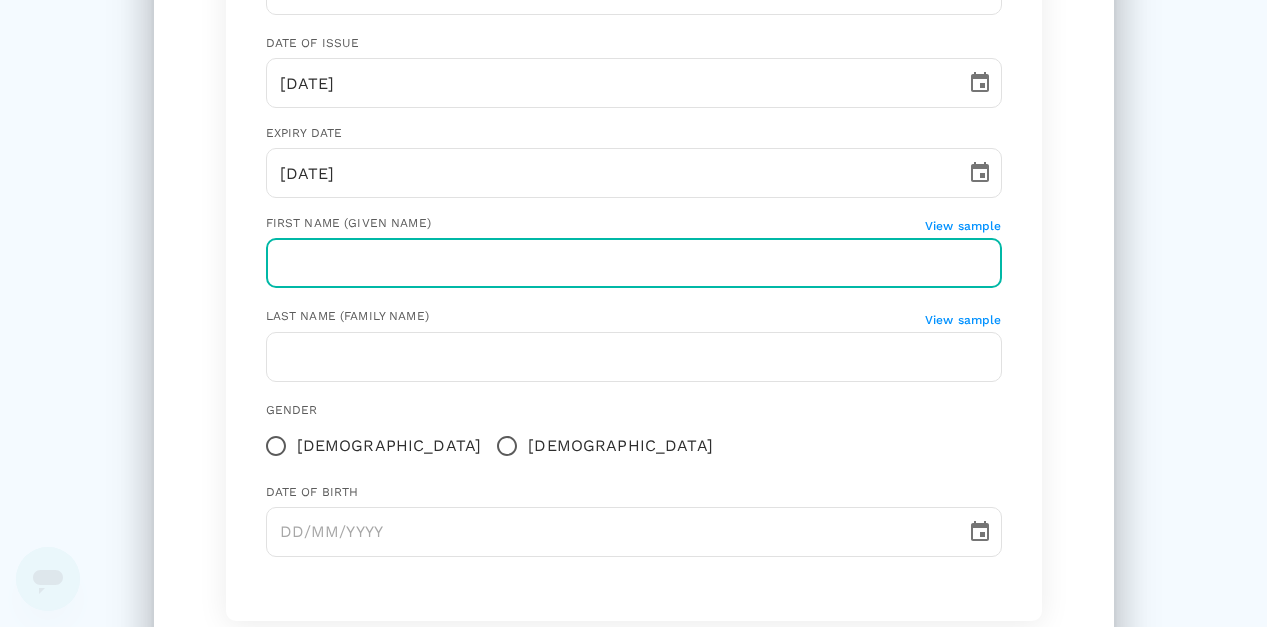 click at bounding box center [634, 263] 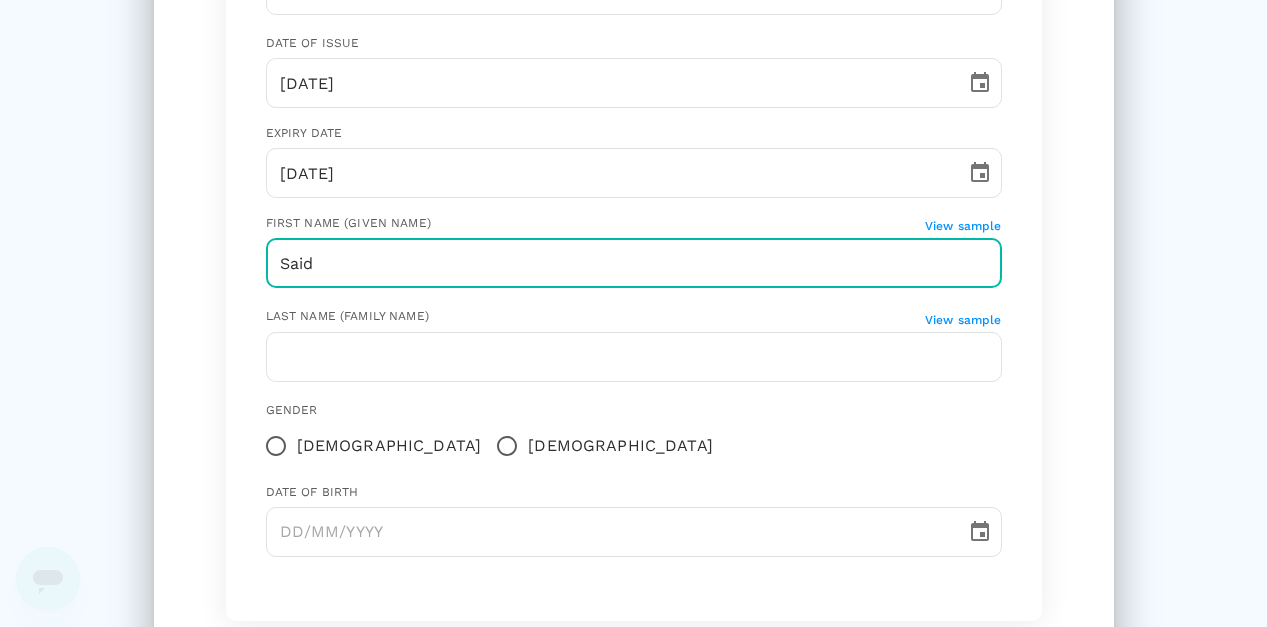 type on "Said" 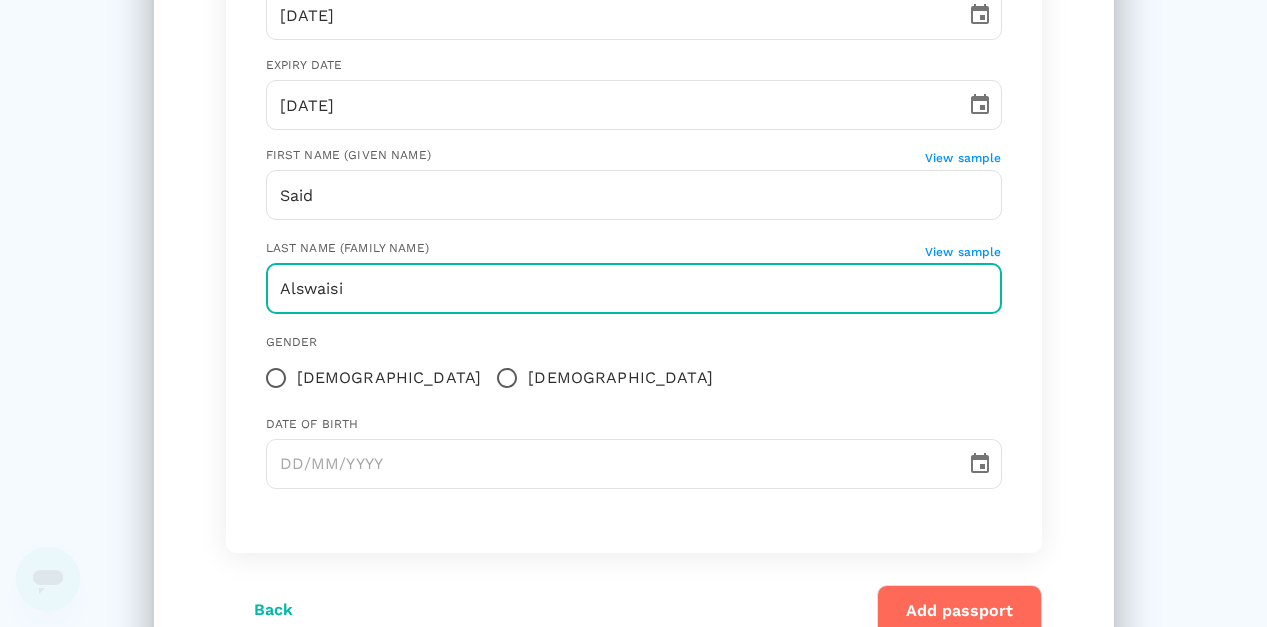 scroll, scrollTop: 421, scrollLeft: 0, axis: vertical 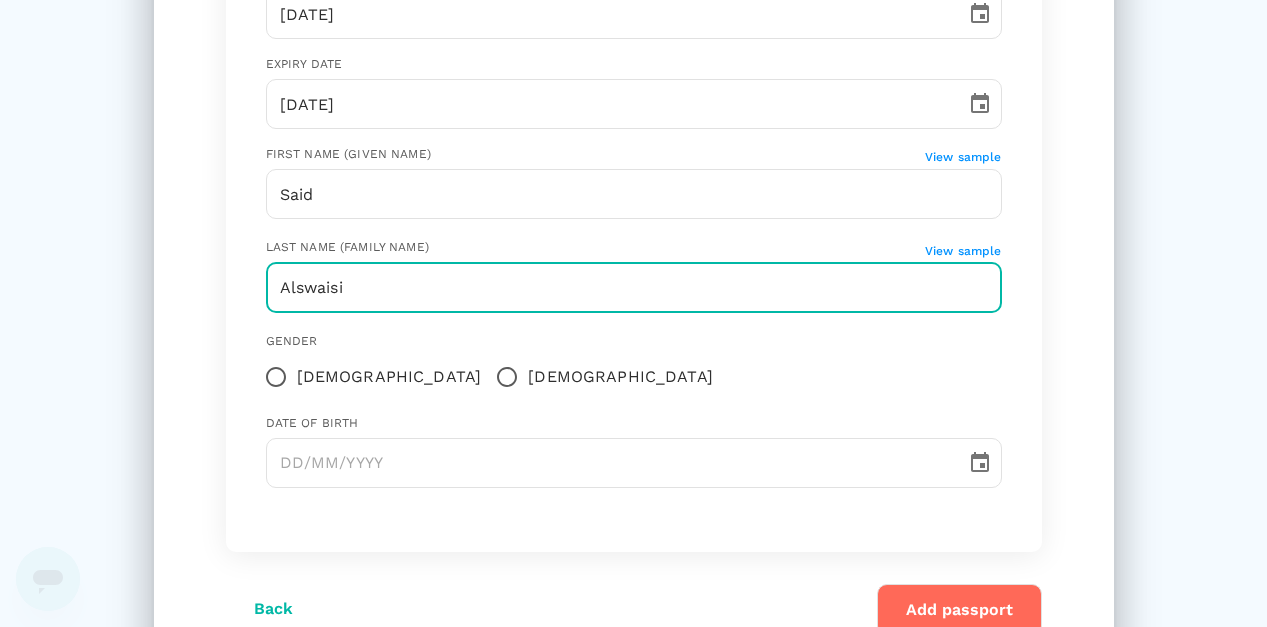 type on "Alswaisi" 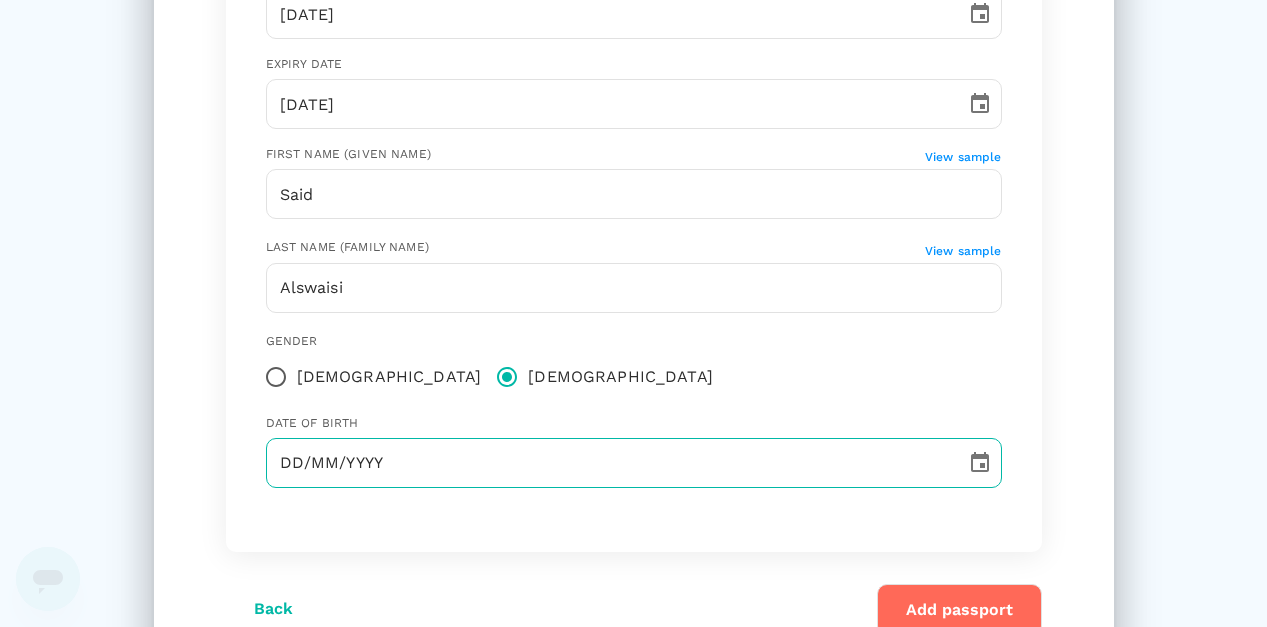 click on "DD/MM/YYYY" at bounding box center [609, 463] 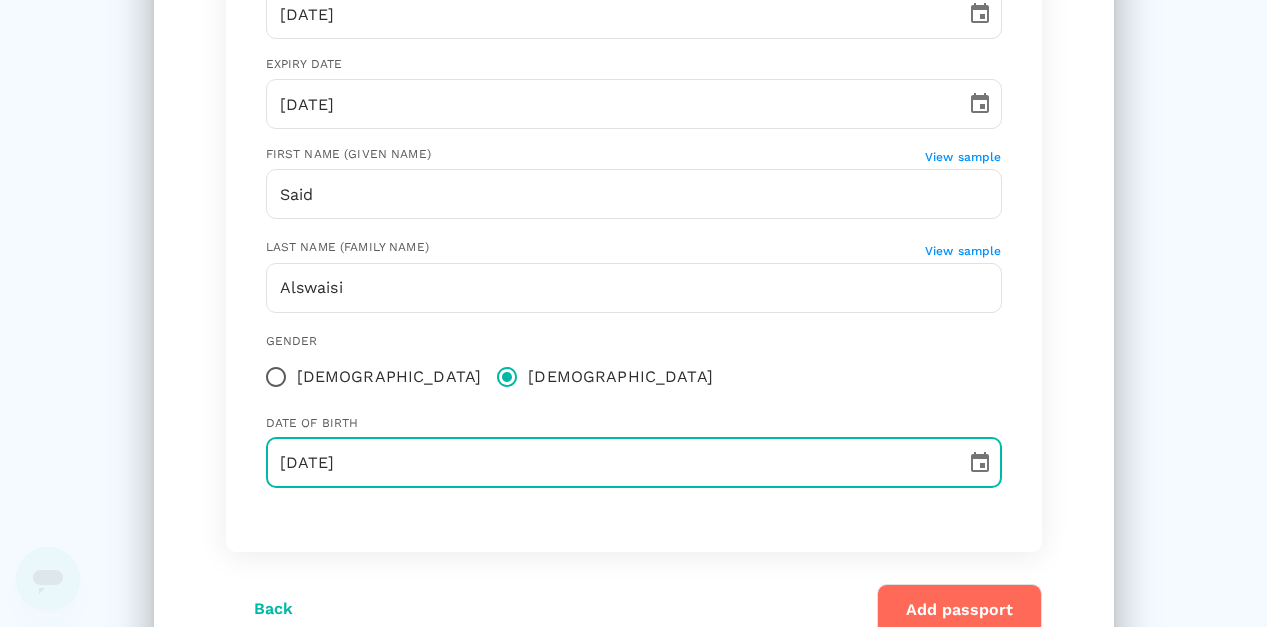 scroll, scrollTop: 510, scrollLeft: 0, axis: vertical 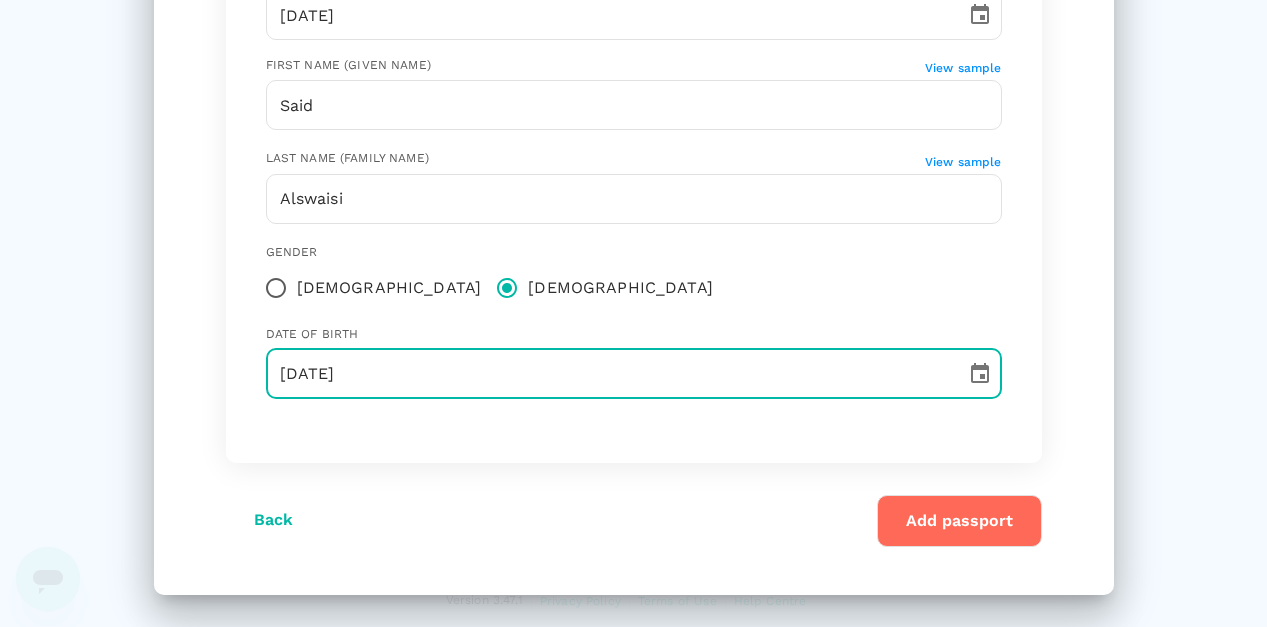 type on "22/07/1987" 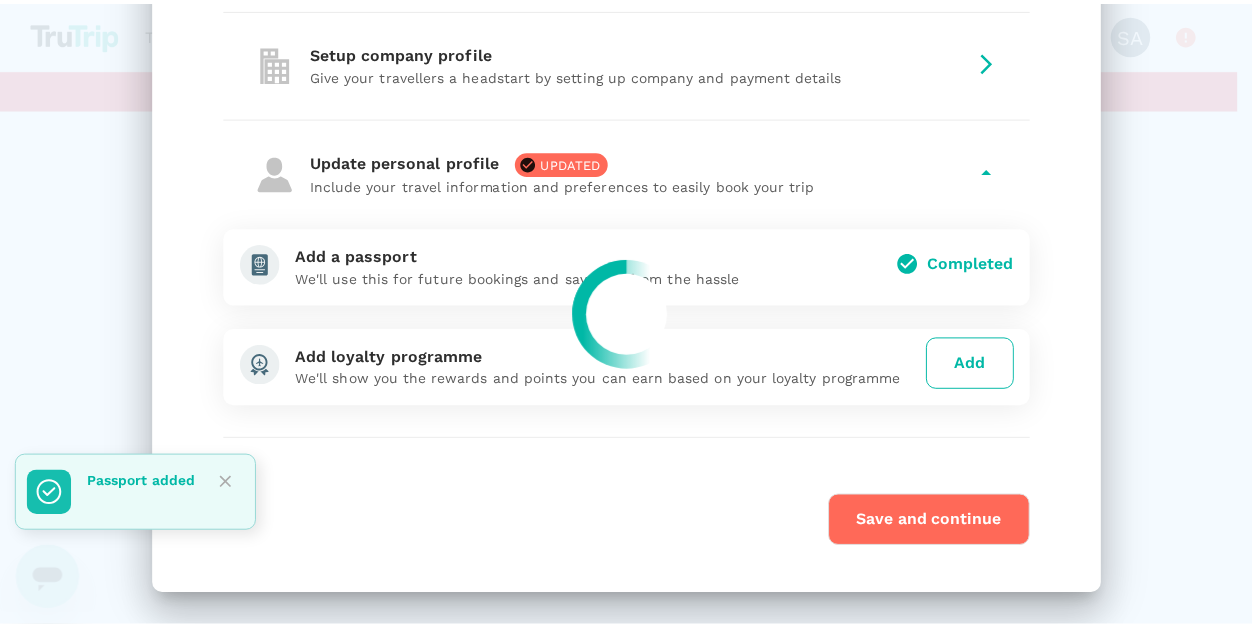 scroll, scrollTop: 137, scrollLeft: 0, axis: vertical 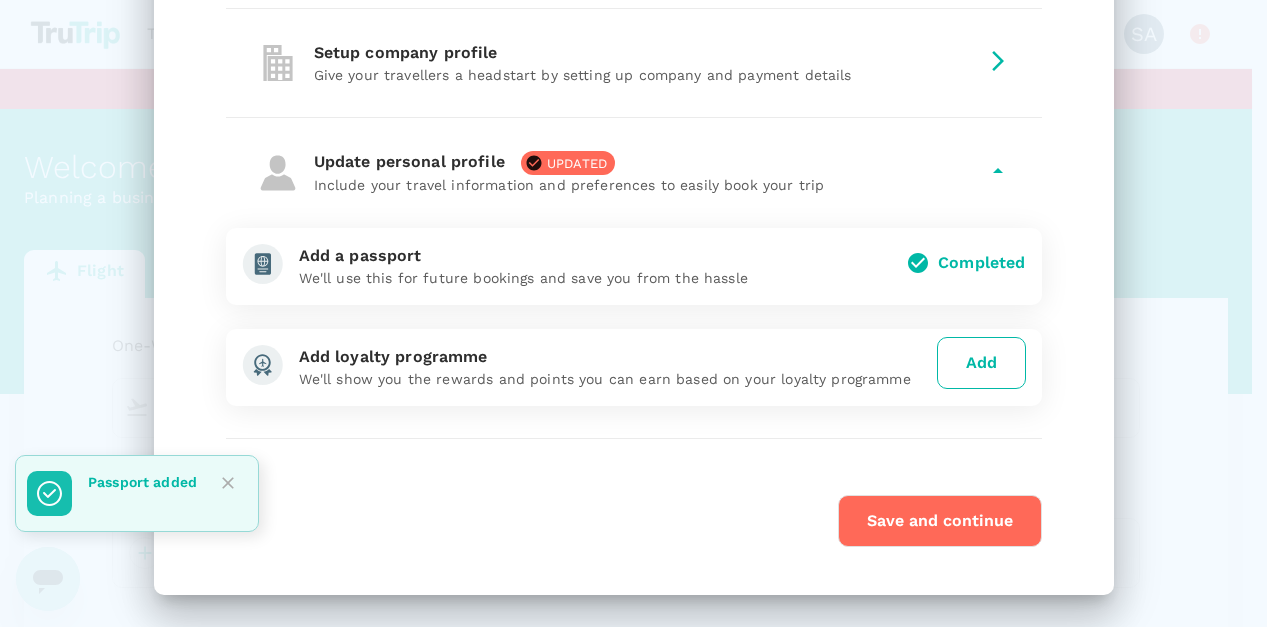 type 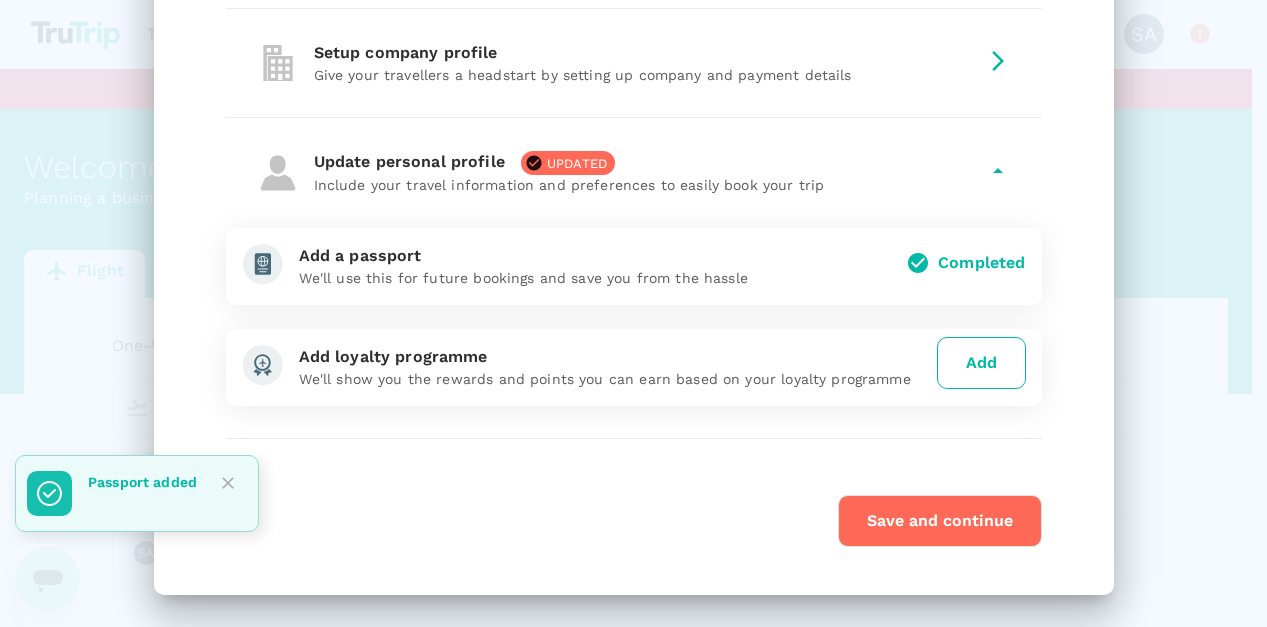 click on "Save and continue" at bounding box center (940, 521) 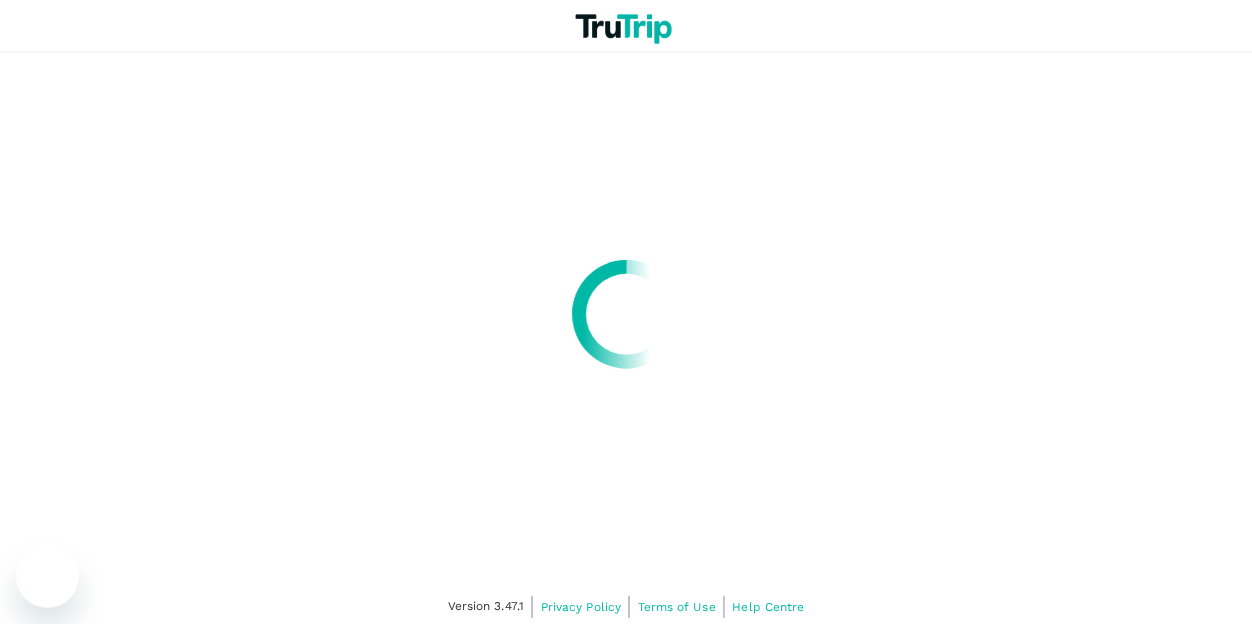 scroll, scrollTop: 0, scrollLeft: 0, axis: both 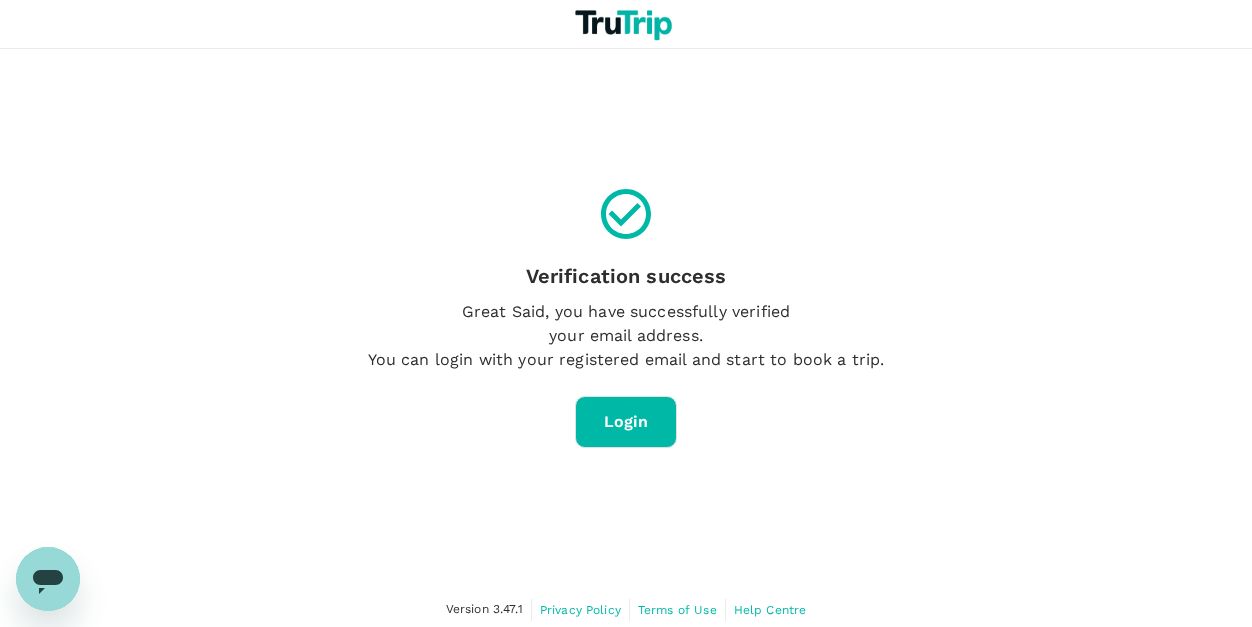 click on "Login" at bounding box center (626, 422) 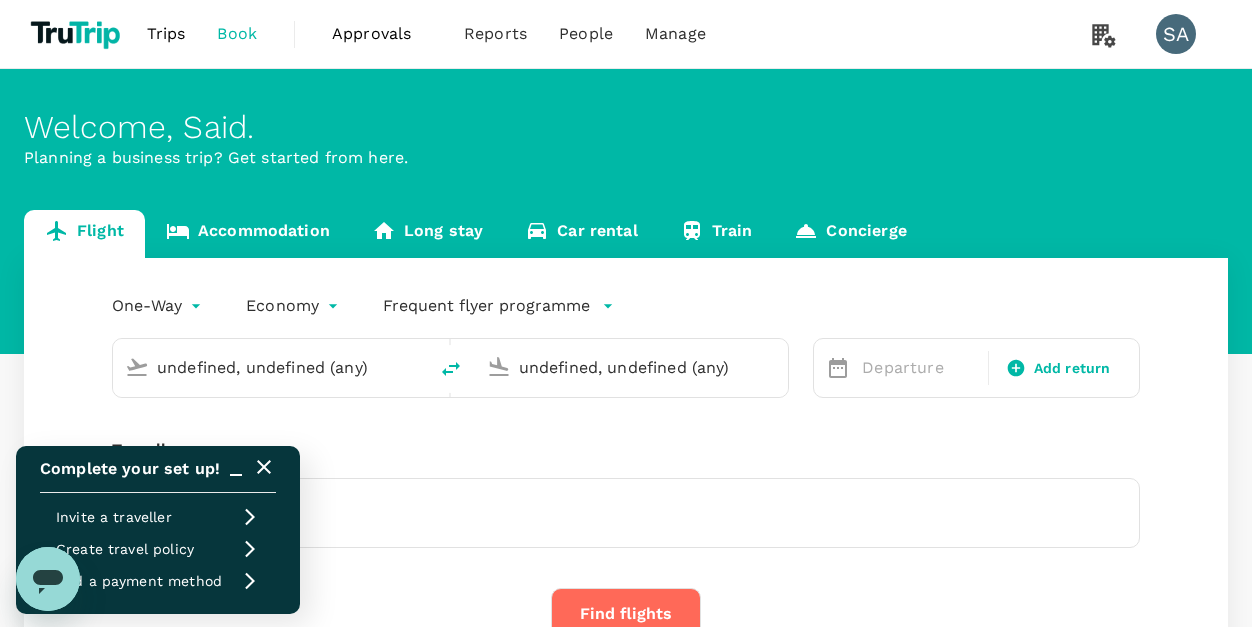 type 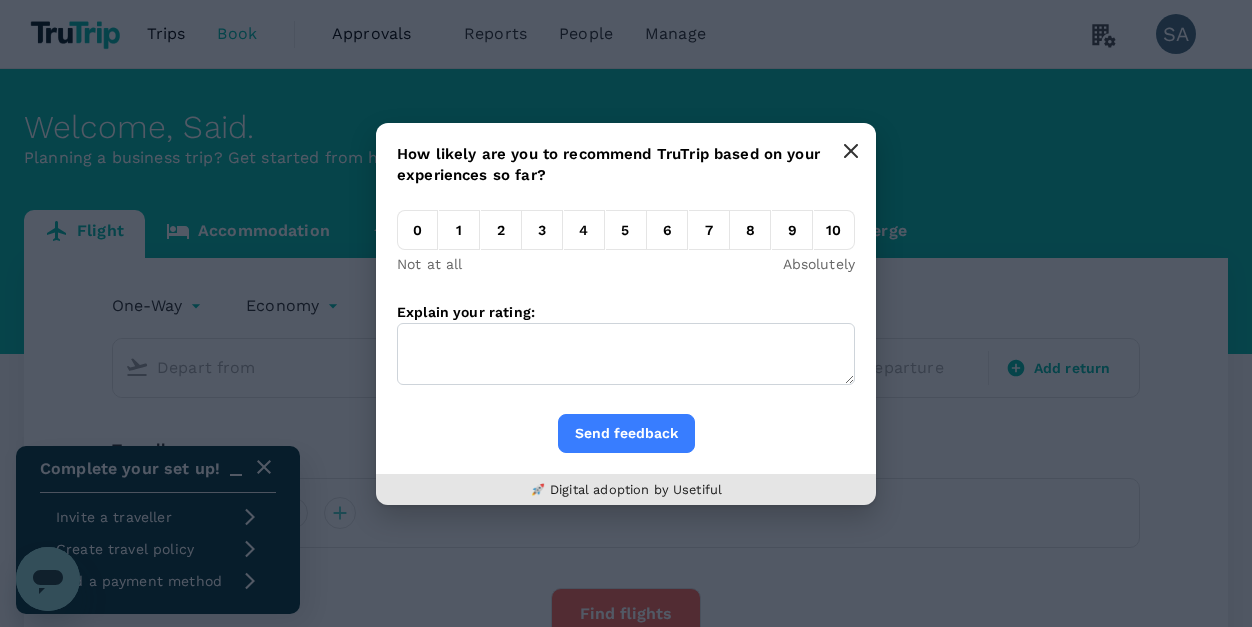 click 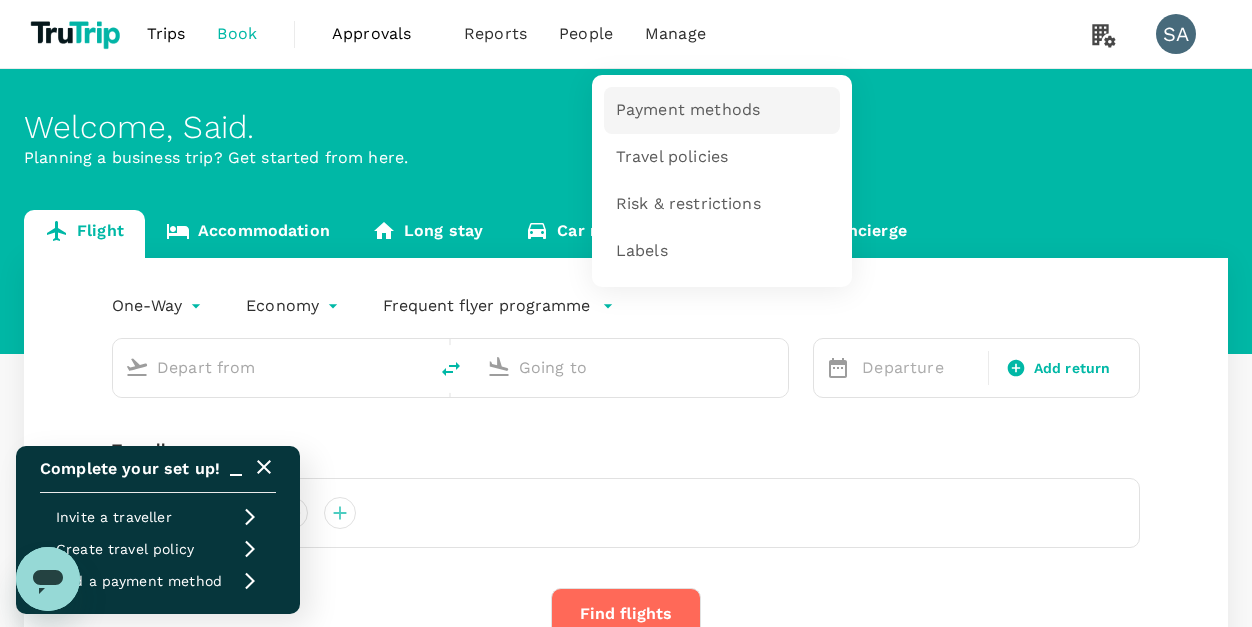 click on "Payment methods" at bounding box center [688, 110] 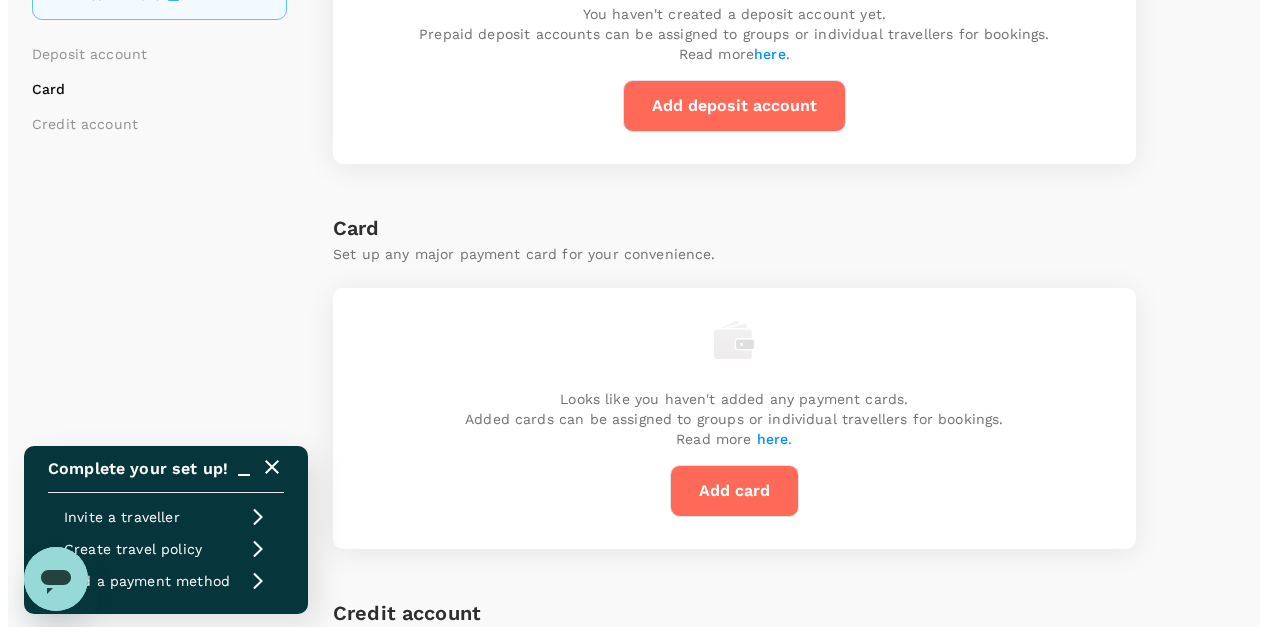 scroll, scrollTop: 384, scrollLeft: 0, axis: vertical 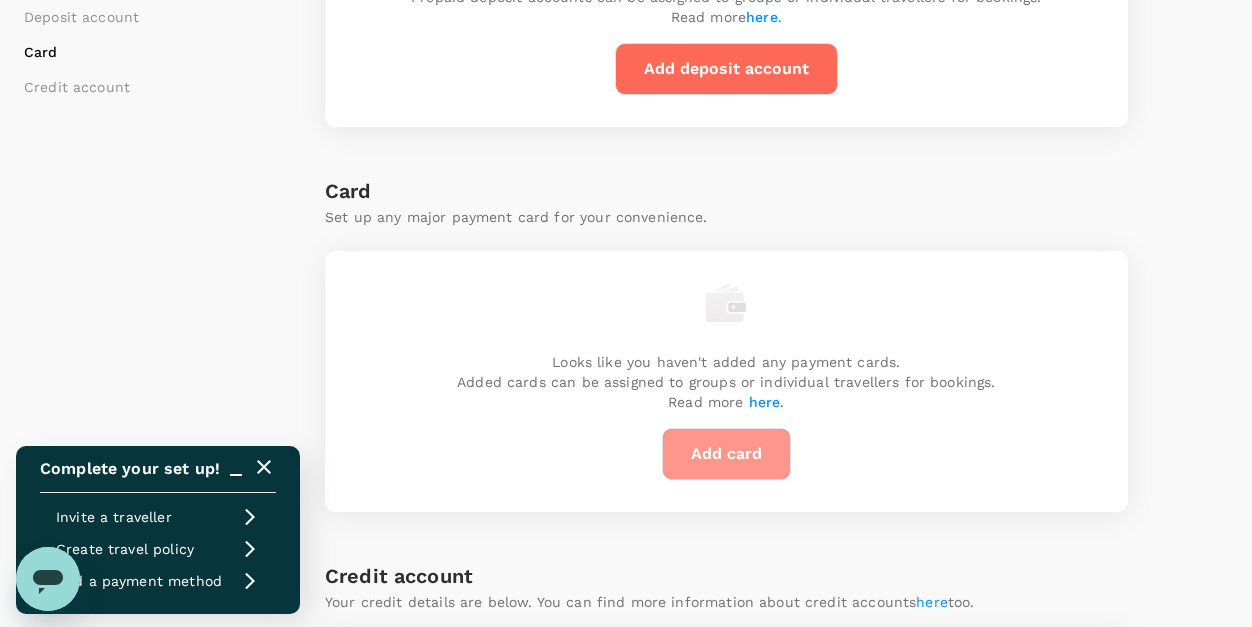 click on "Add card" at bounding box center [726, 454] 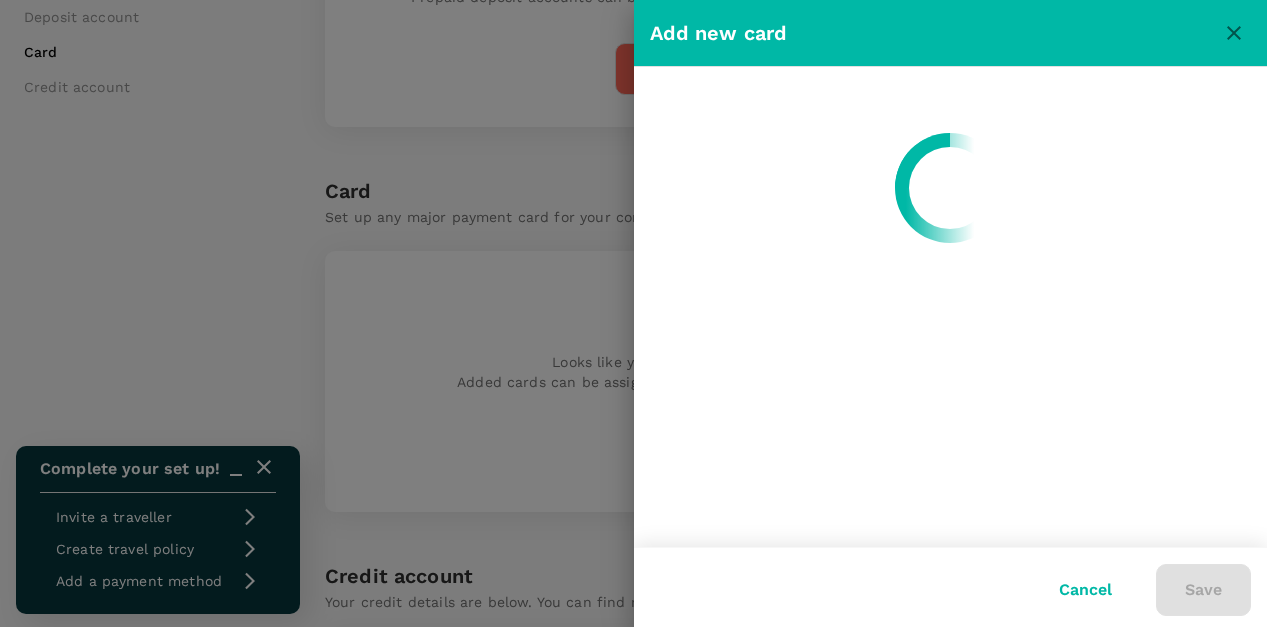 scroll, scrollTop: 0, scrollLeft: 0, axis: both 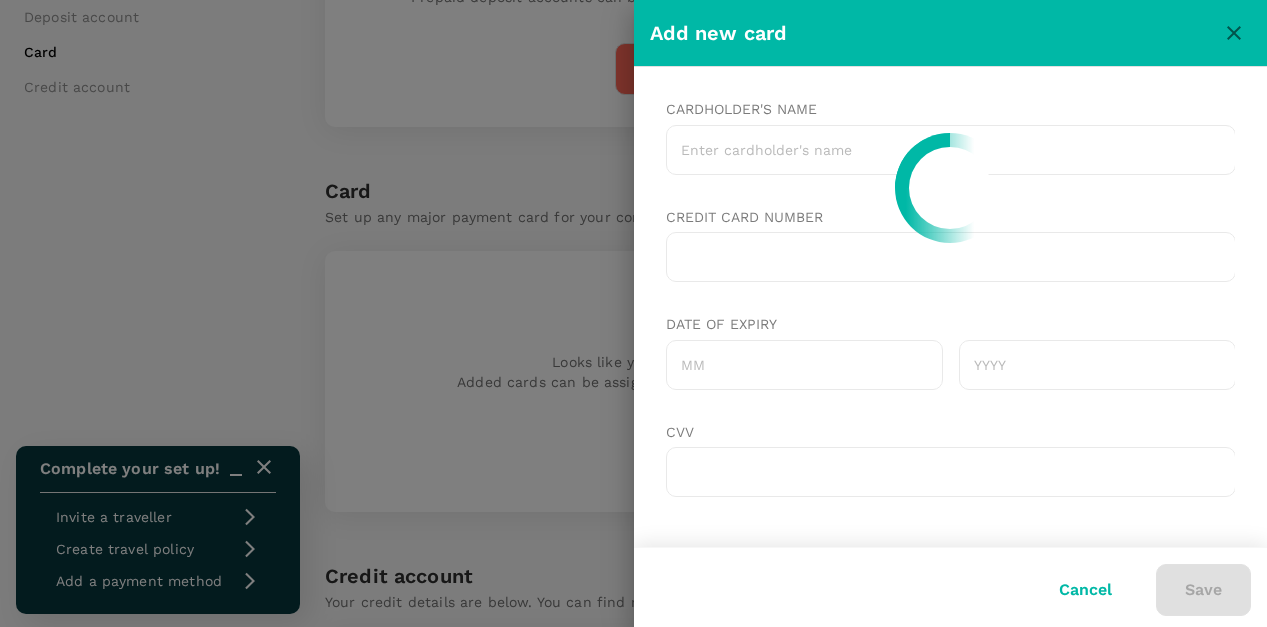 click on "Cardholder's name" at bounding box center [950, 150] 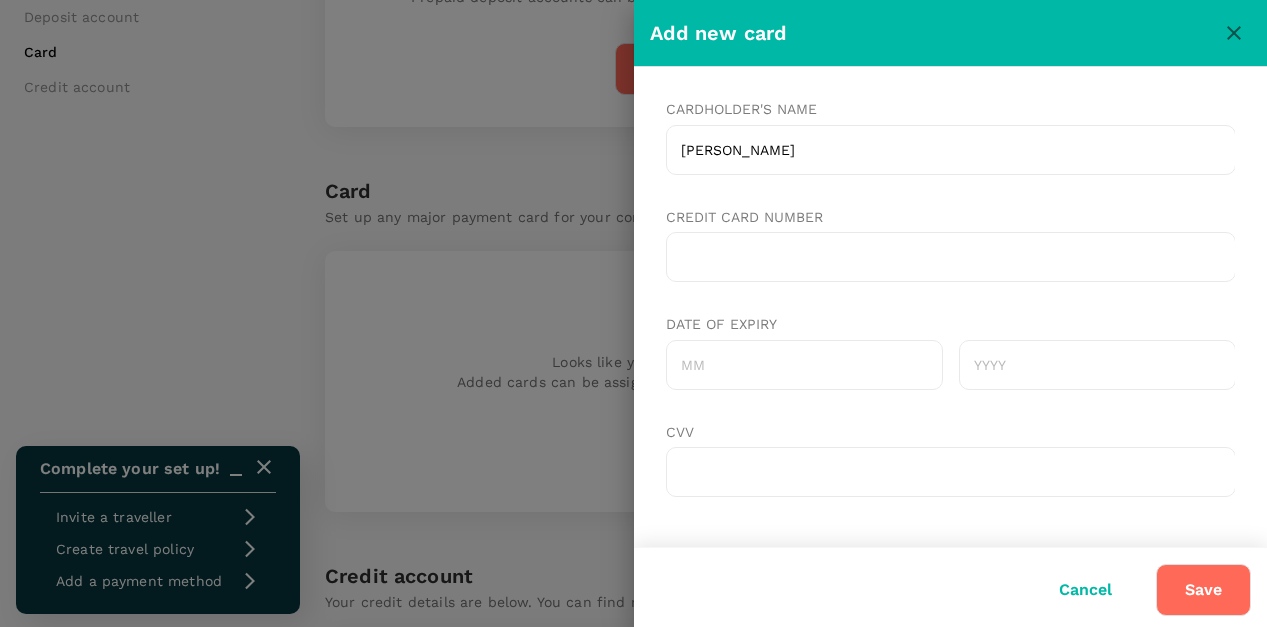 type on "[PERSON_NAME]" 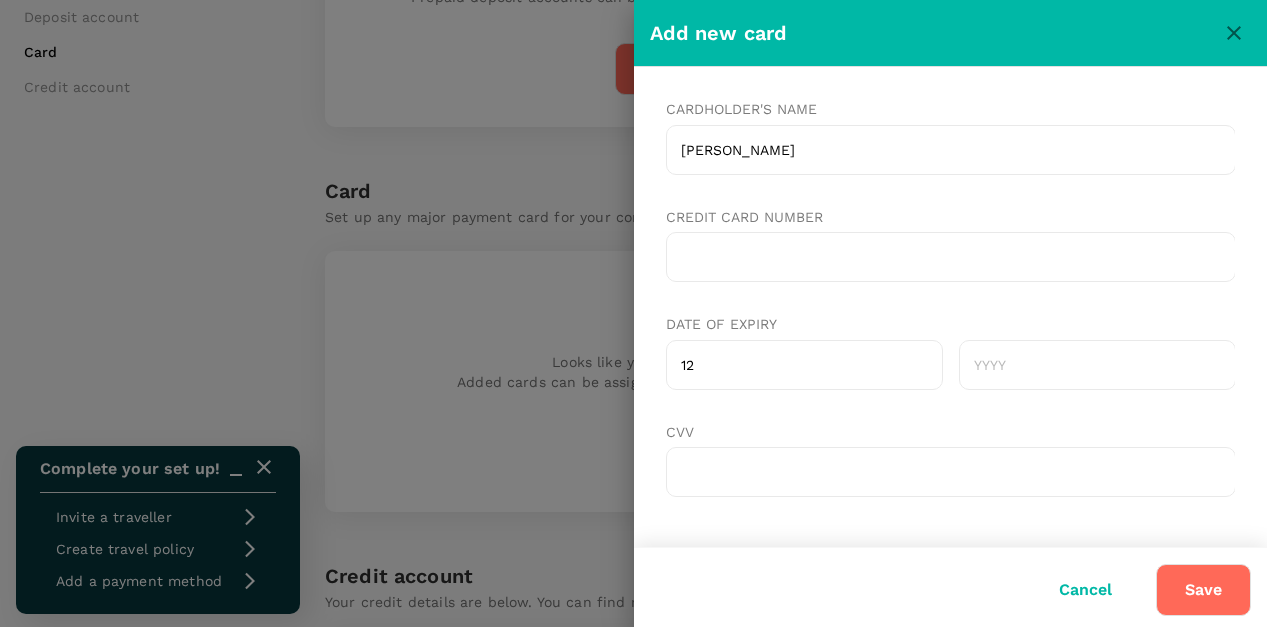 type on "12" 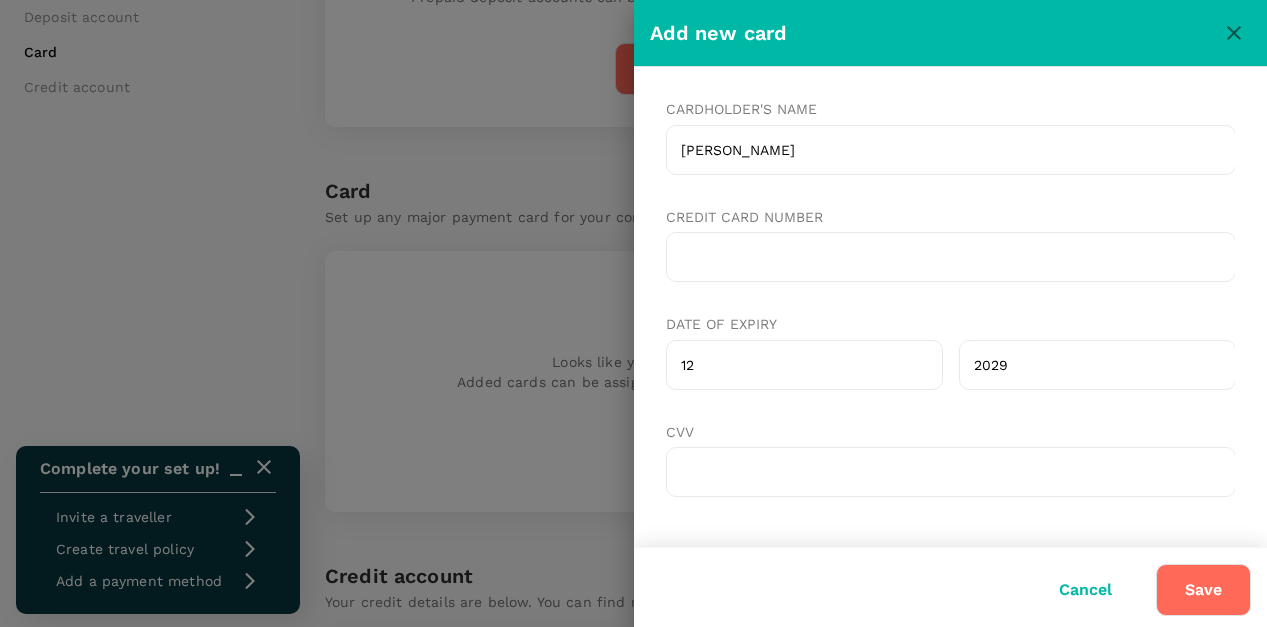 type on "2029" 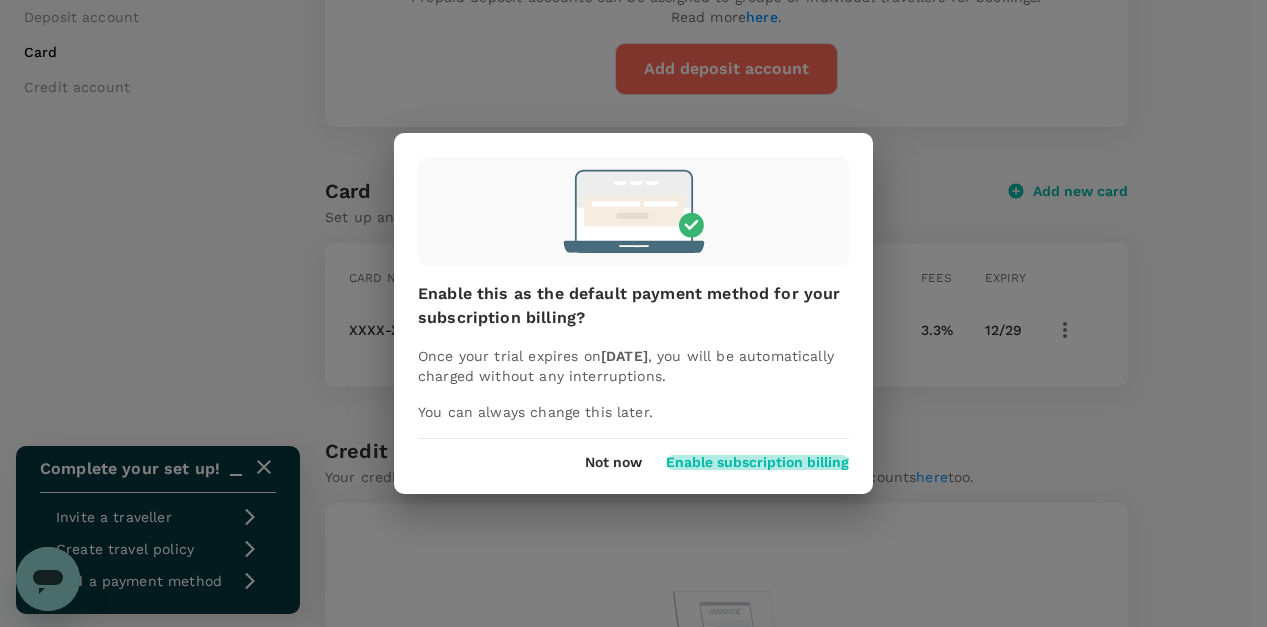 click on "Enable subscription billing" at bounding box center (757, 463) 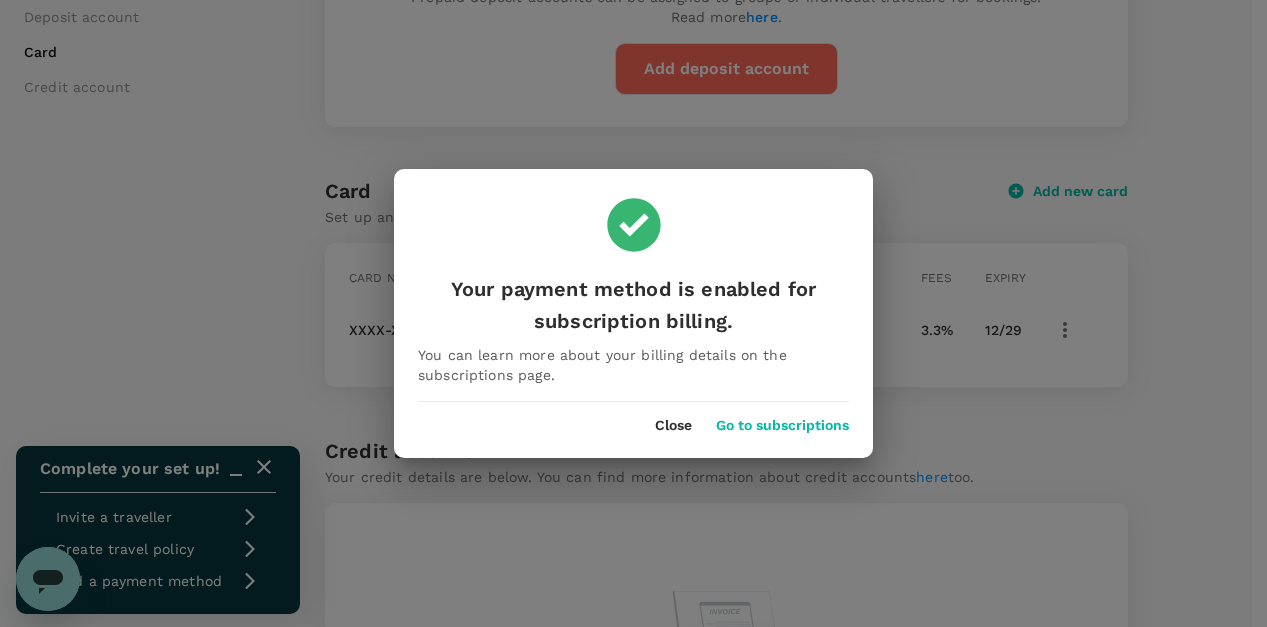 click on "Go to subscriptions" at bounding box center [782, 426] 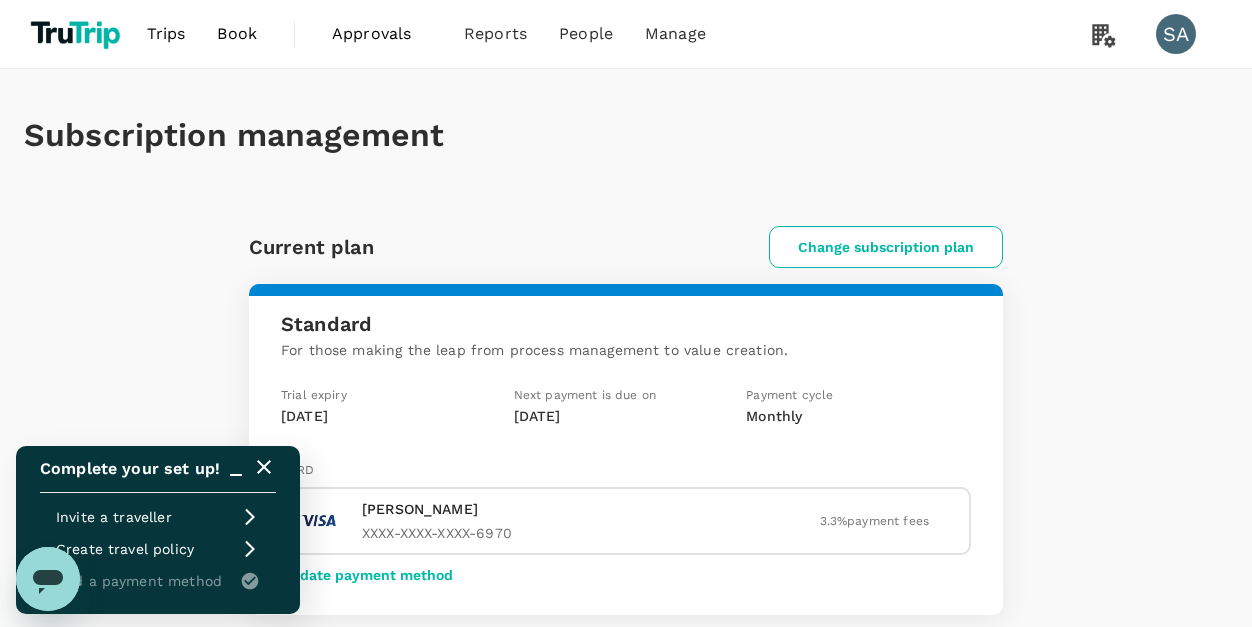 scroll, scrollTop: 72, scrollLeft: 0, axis: vertical 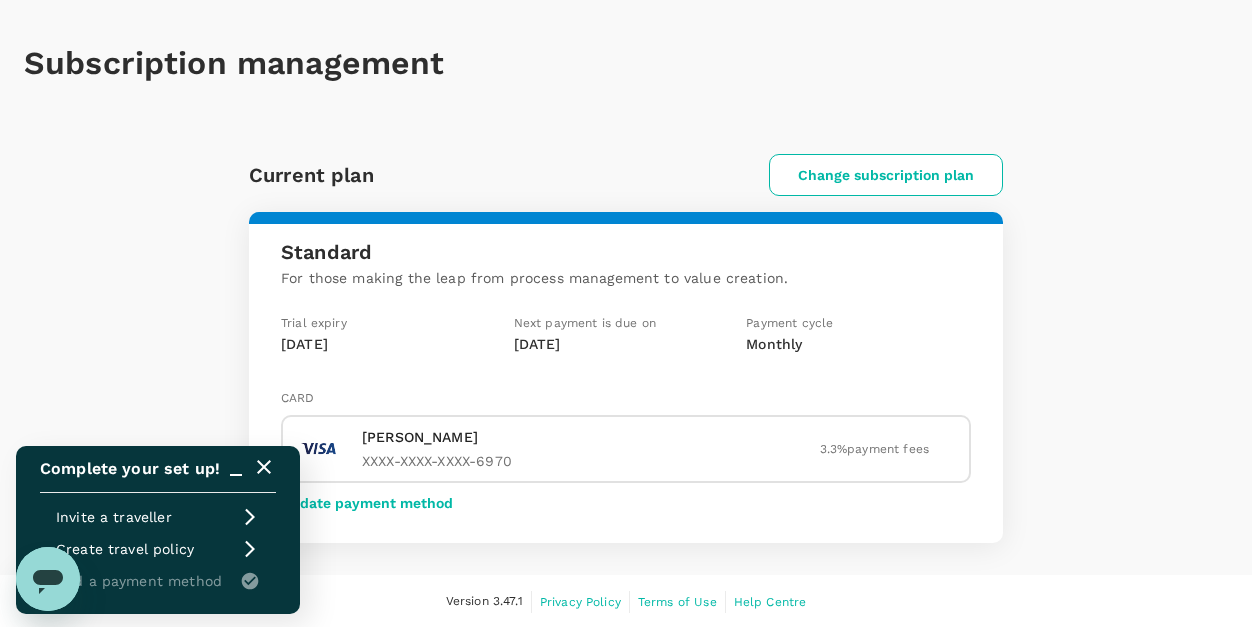 click 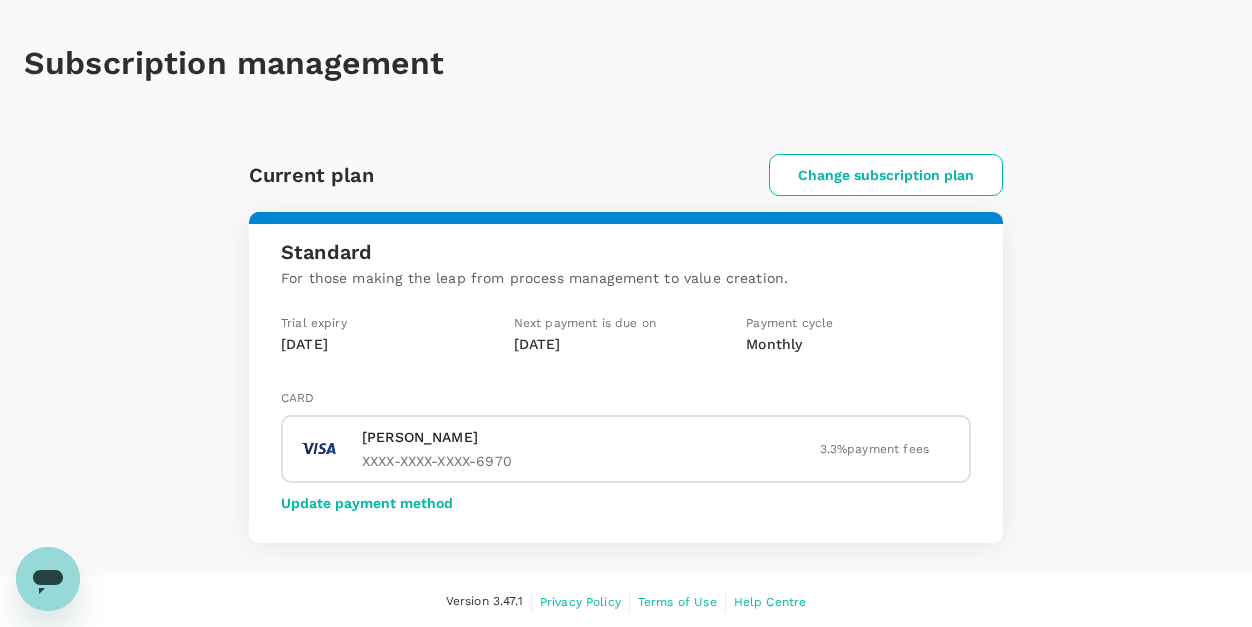 click on "04 September 2025" at bounding box center [393, 344] 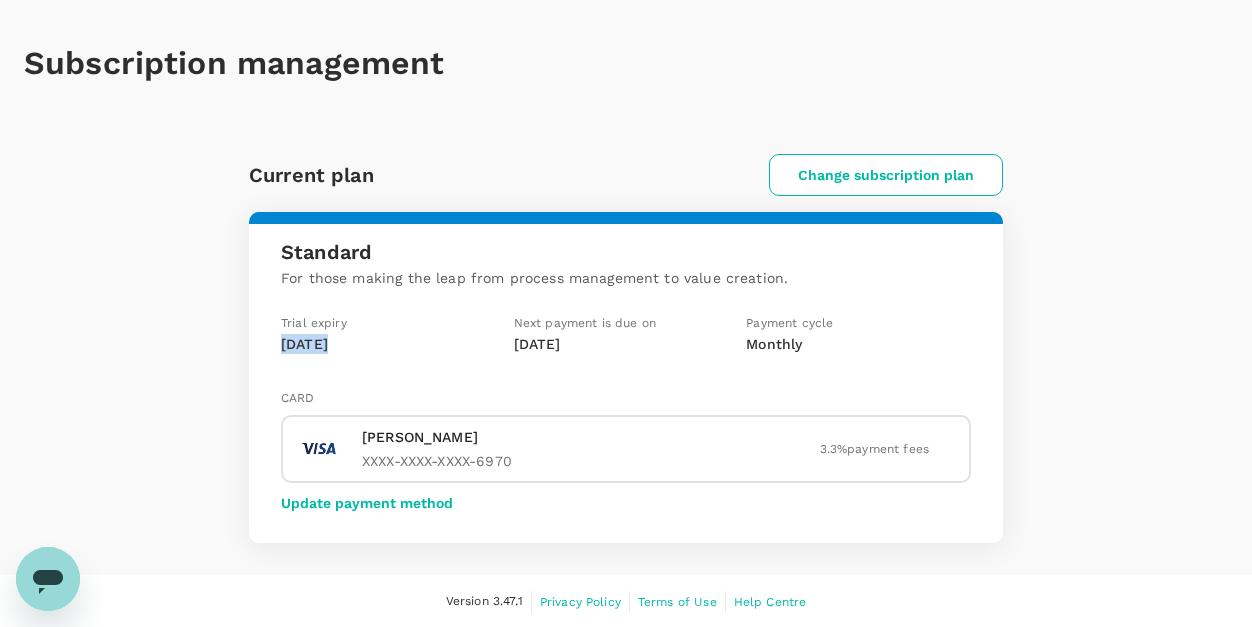click on "04 September 2025" at bounding box center [393, 344] 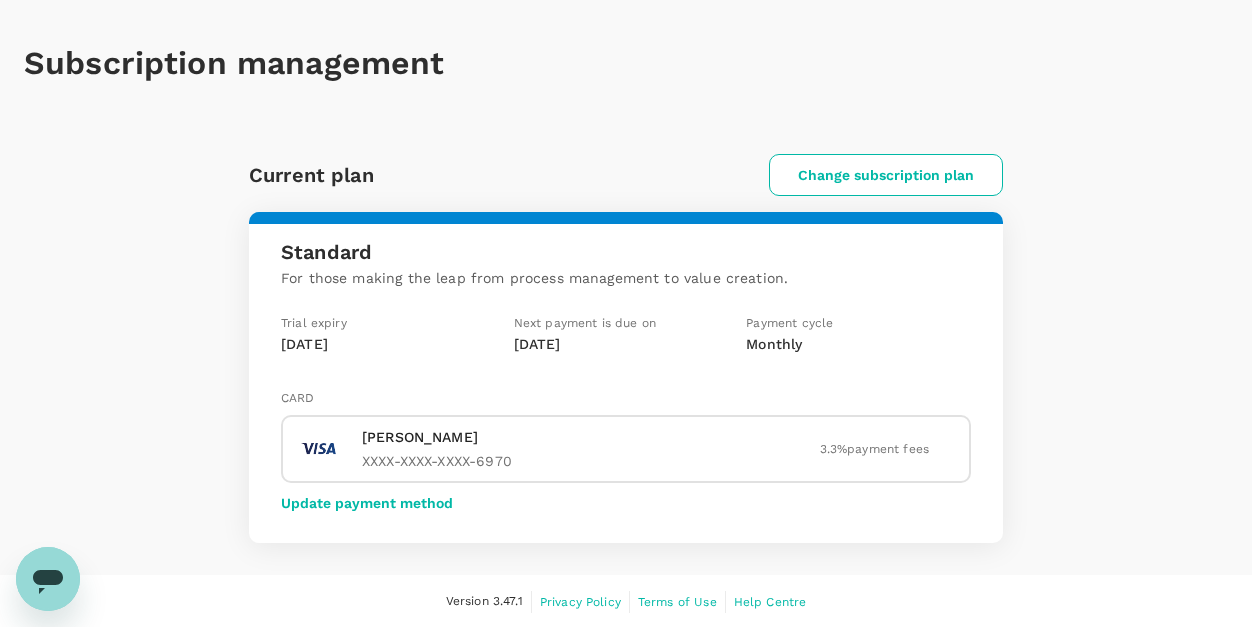 click on "05 September 2025" at bounding box center (626, 344) 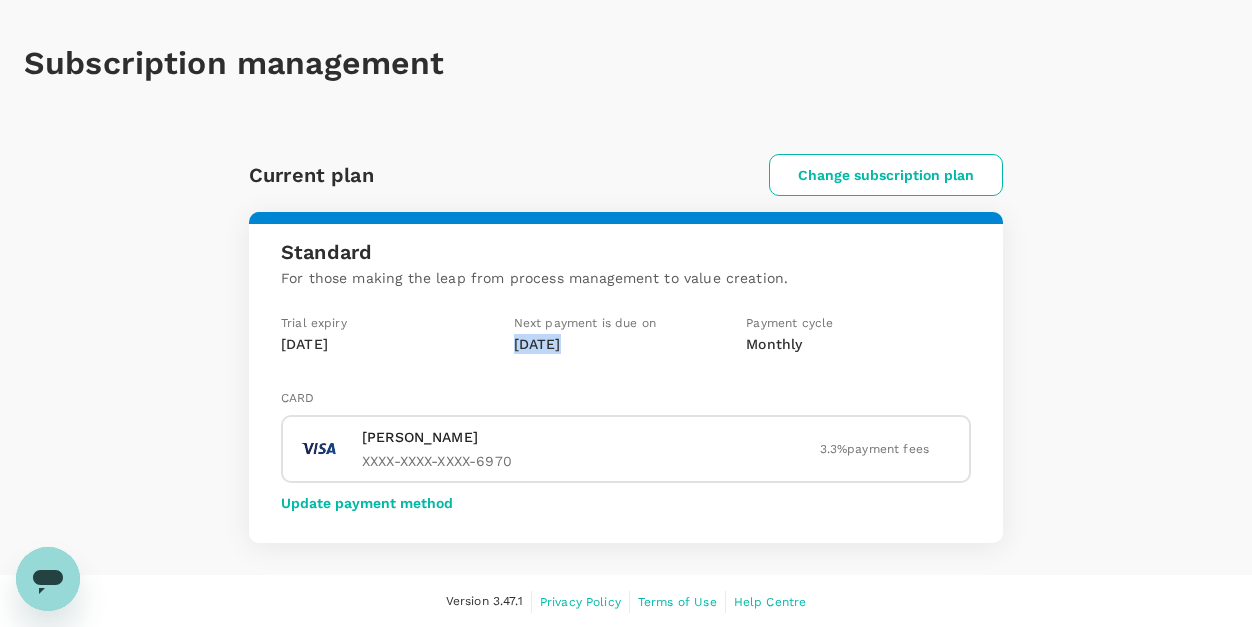 click on "05 September 2025" at bounding box center [626, 344] 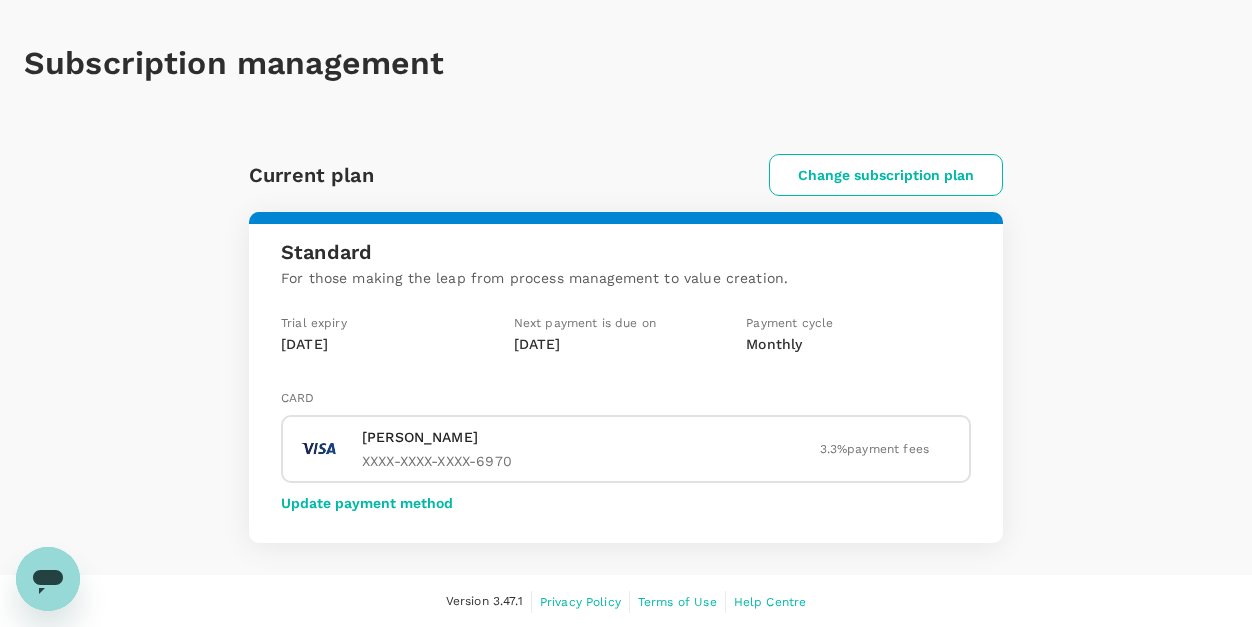click on "Standard For those making the leap from process management to value creation.  Trial expiry 04 September 2025 Next payment is due on 05 September 2025 Payment cycle Monthly Card Said Alswaisi XXXX-XXXX-XXXX-6970 3.3 %  payment fees Update payment method" at bounding box center (626, 377) 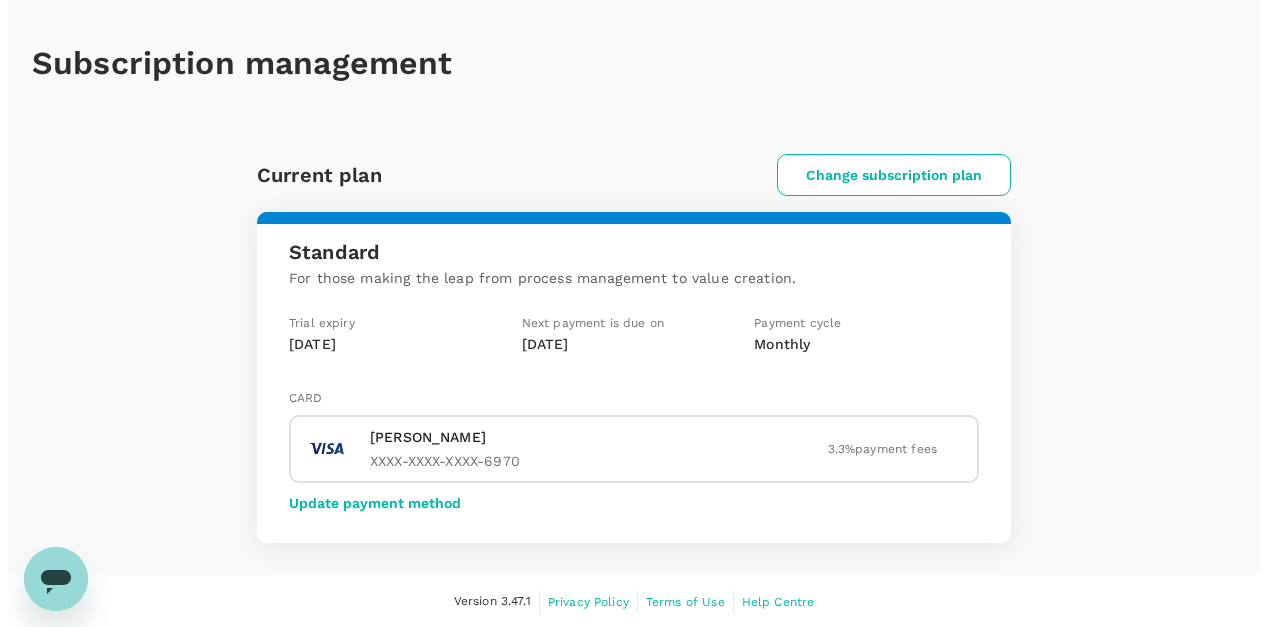 scroll, scrollTop: 0, scrollLeft: 0, axis: both 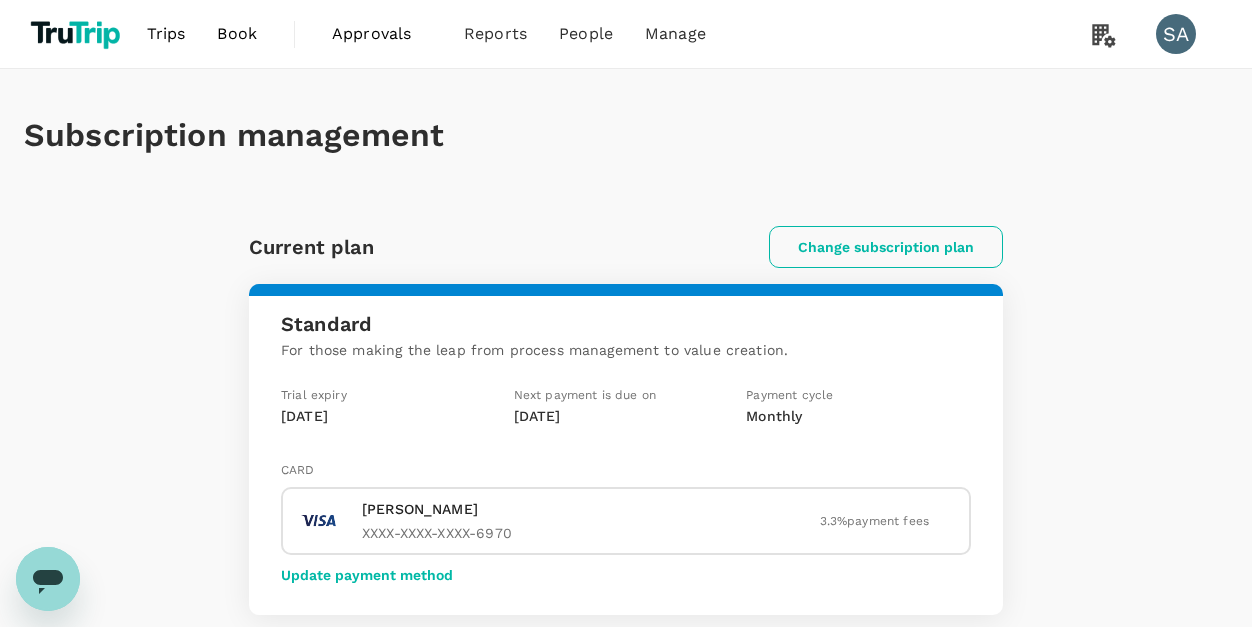 click on "Change subscription plan" at bounding box center (886, 247) 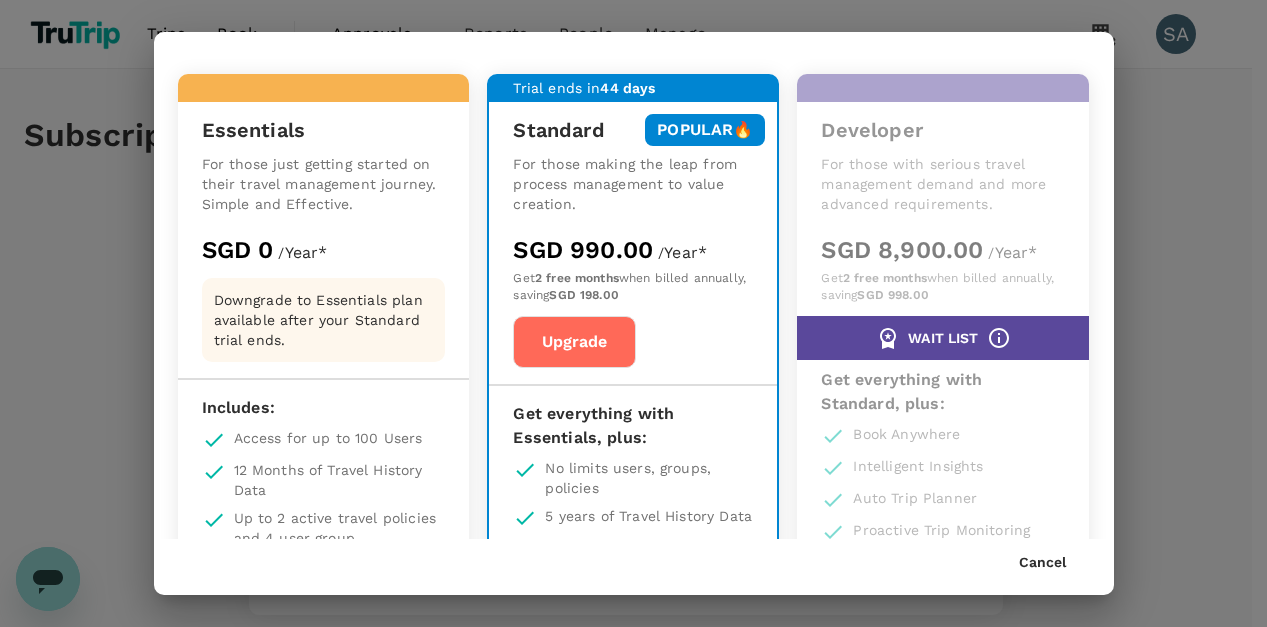 scroll, scrollTop: 38, scrollLeft: 0, axis: vertical 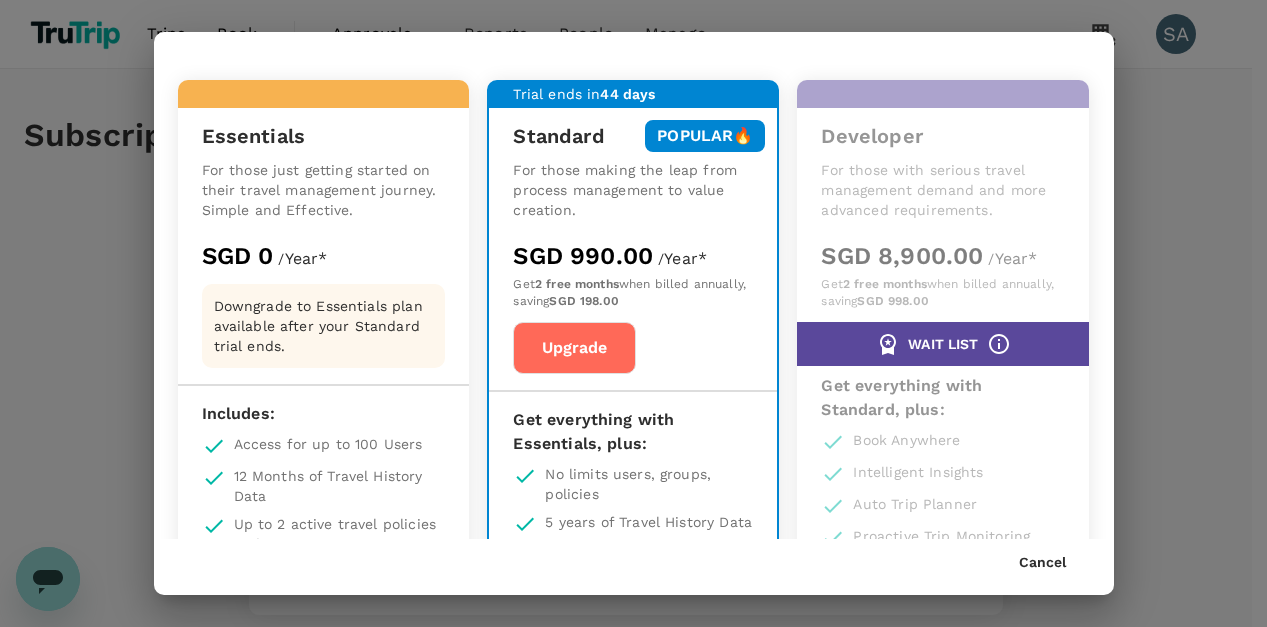click on "For those making the leap from process management to value creation." at bounding box center (633, 190) 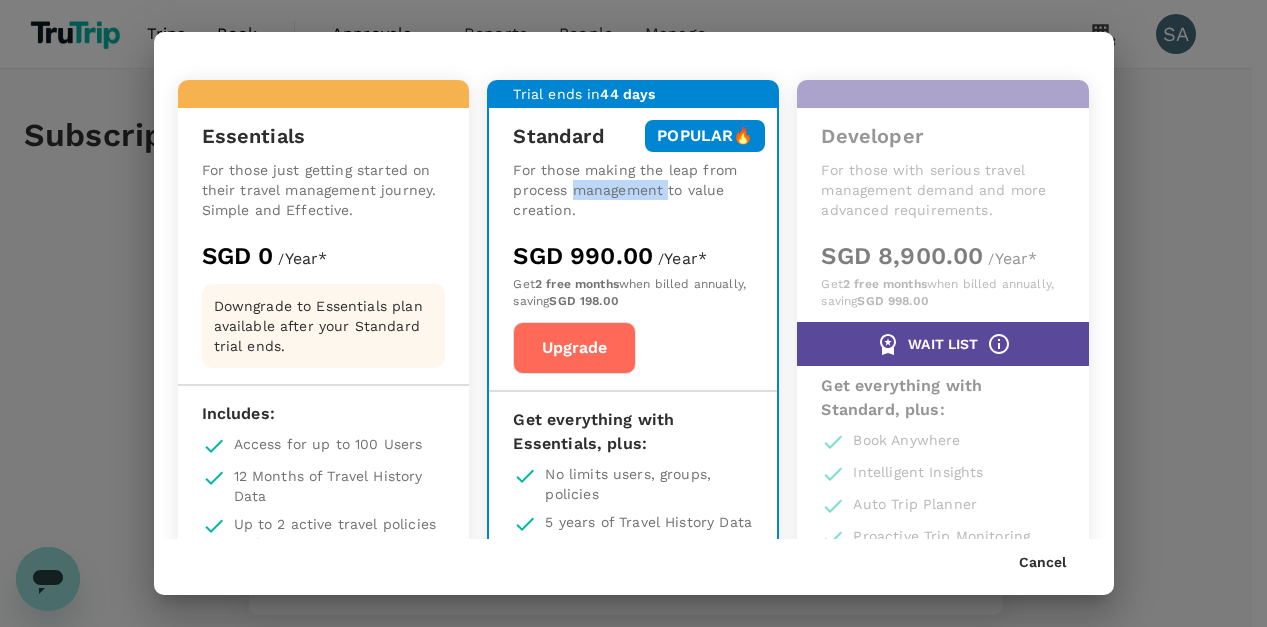 click on "For those making the leap from process management to value creation." at bounding box center [633, 190] 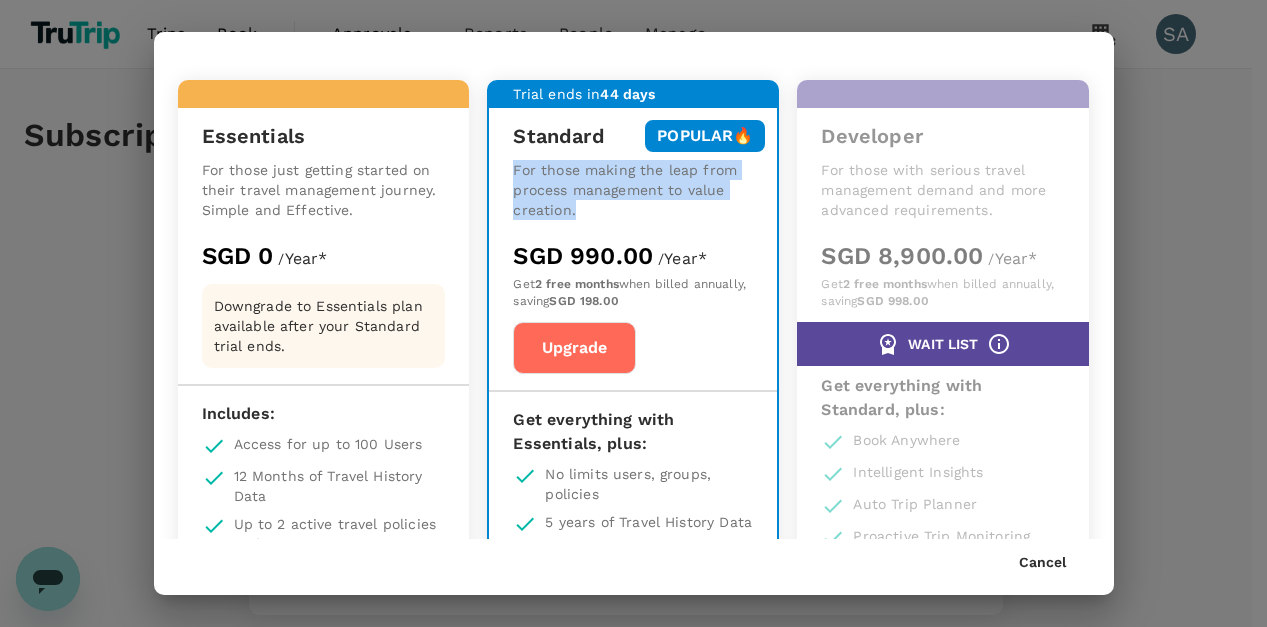 click on "For those making the leap from process management to value creation." at bounding box center (633, 190) 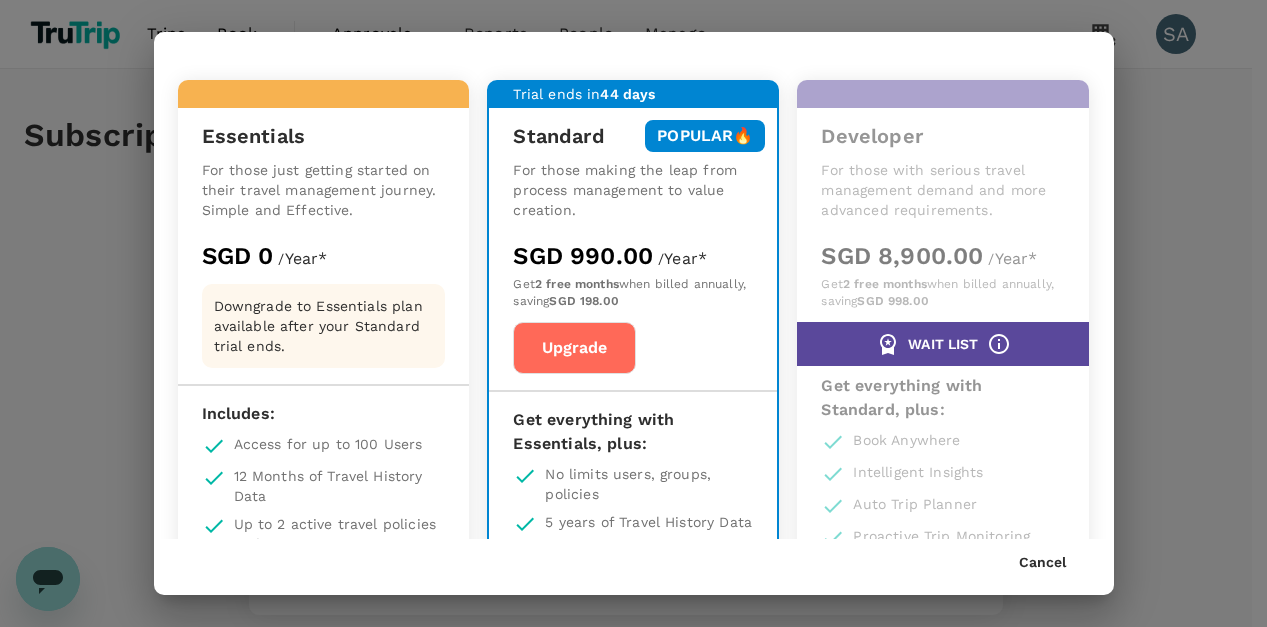 click on "SGD 990.00" at bounding box center [583, 256] 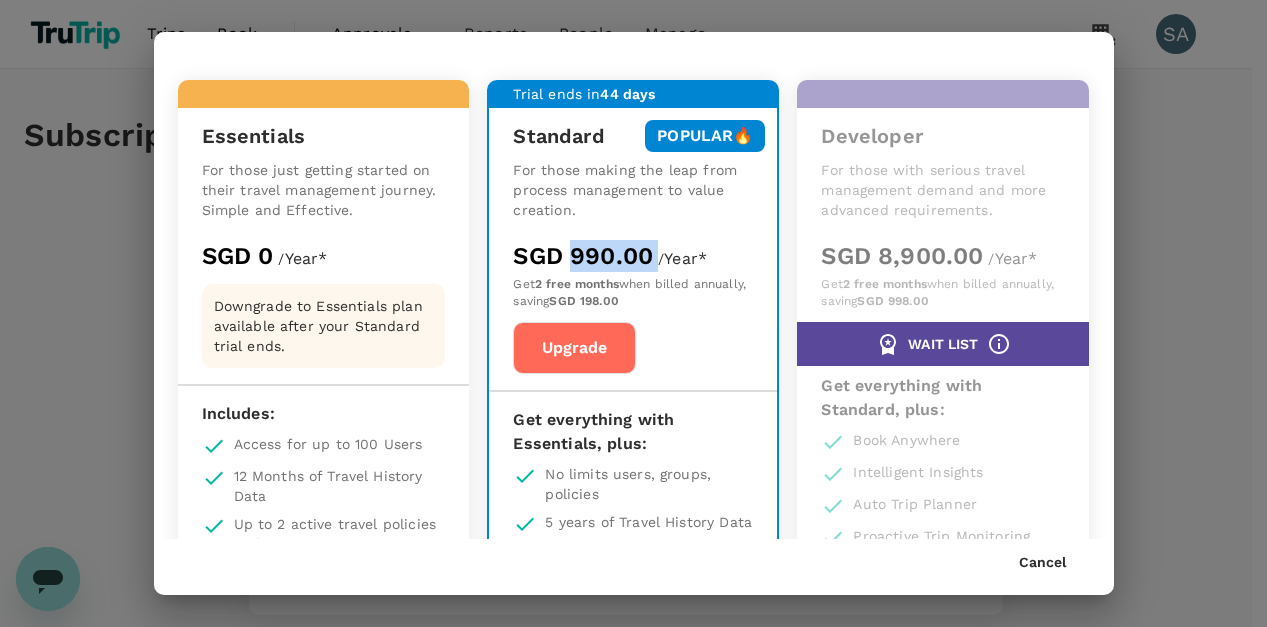 click on "SGD 990.00" at bounding box center [583, 256] 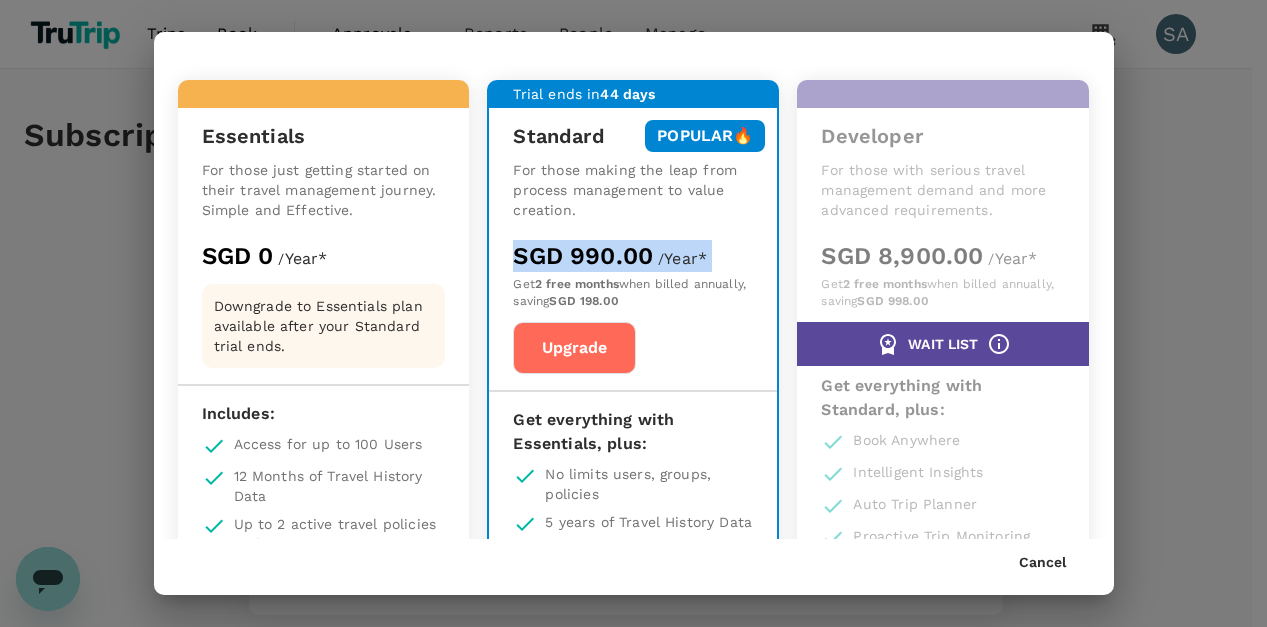 click on "SGD 990.00" at bounding box center [583, 256] 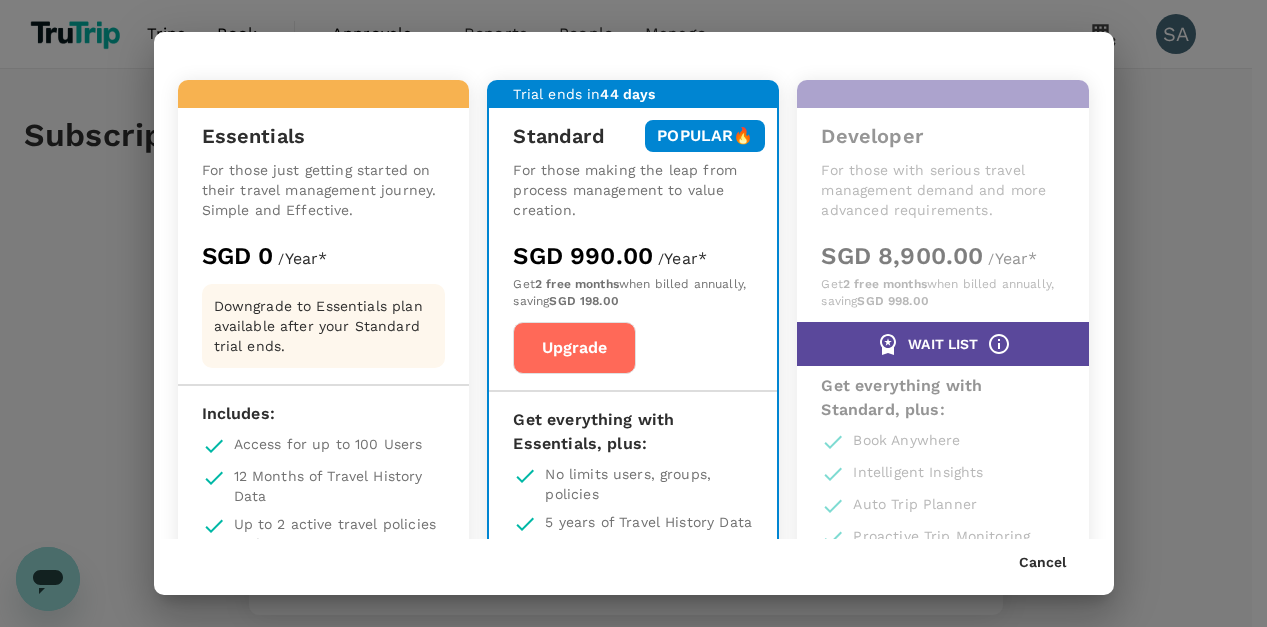 click on "2 free months" at bounding box center (577, 284) 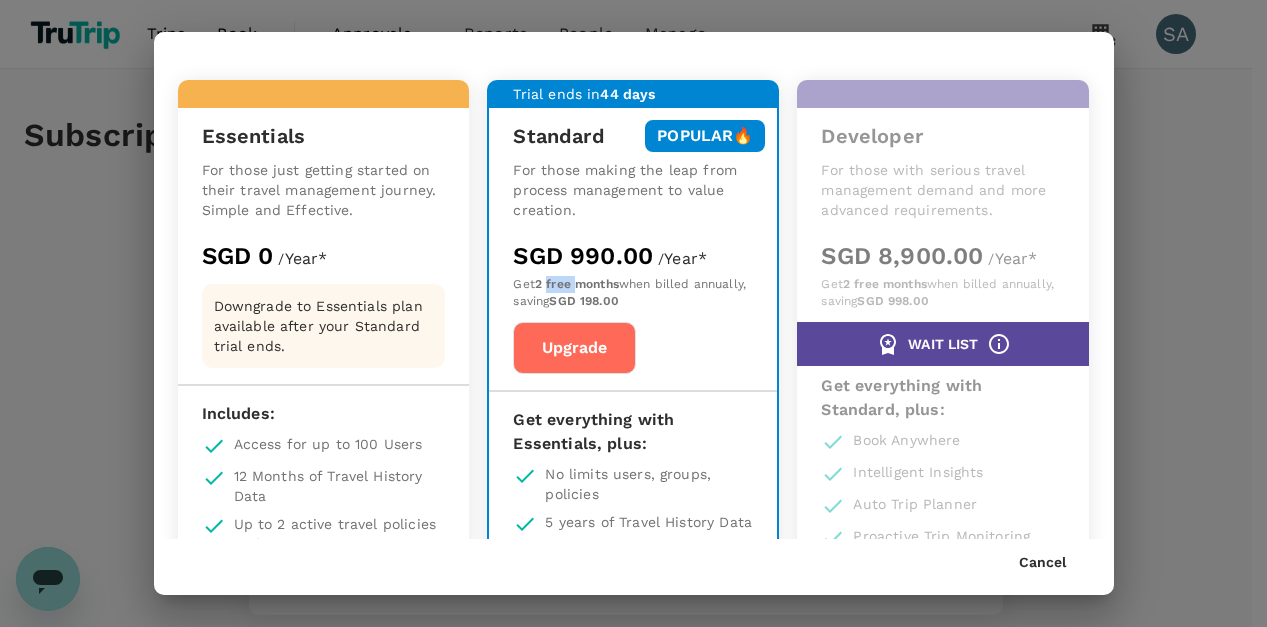 click on "2 free months" at bounding box center (577, 284) 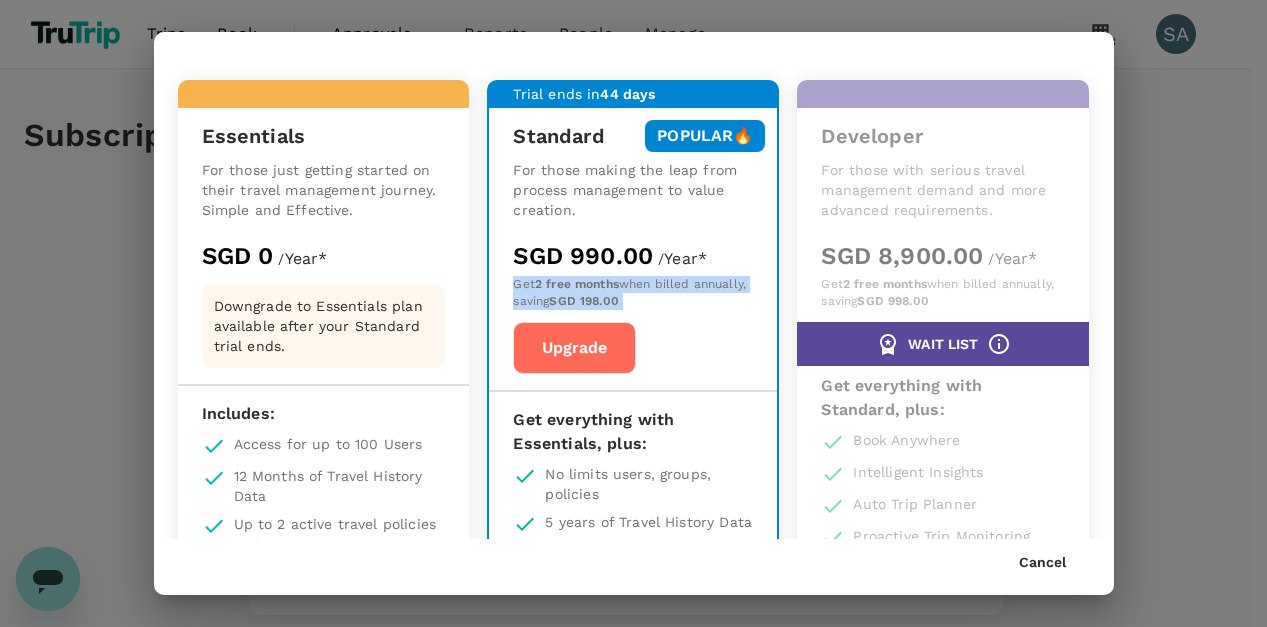 click on "2 free months" at bounding box center [577, 284] 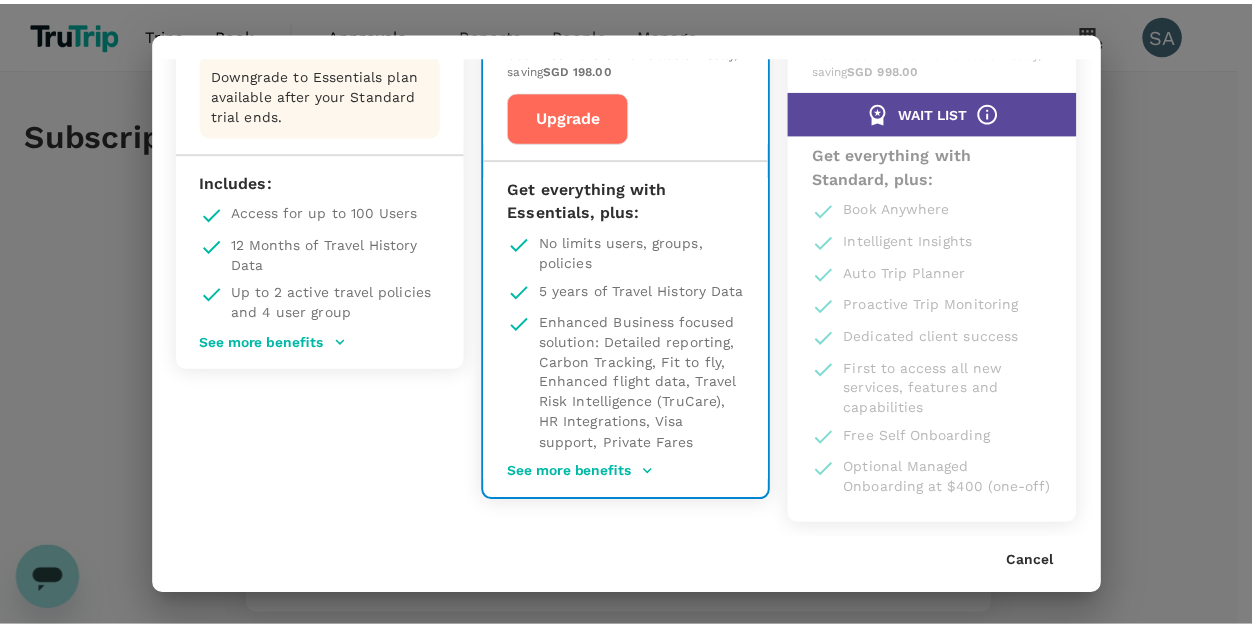 scroll, scrollTop: 279, scrollLeft: 0, axis: vertical 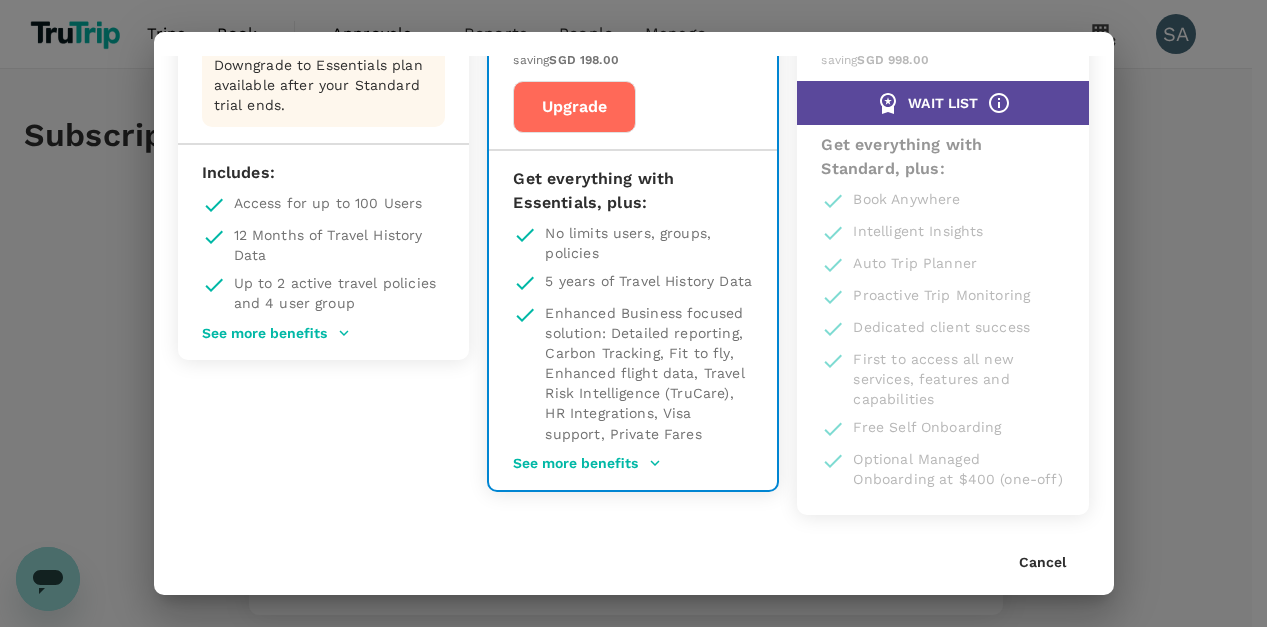 click on "Cancel" at bounding box center [1042, 563] 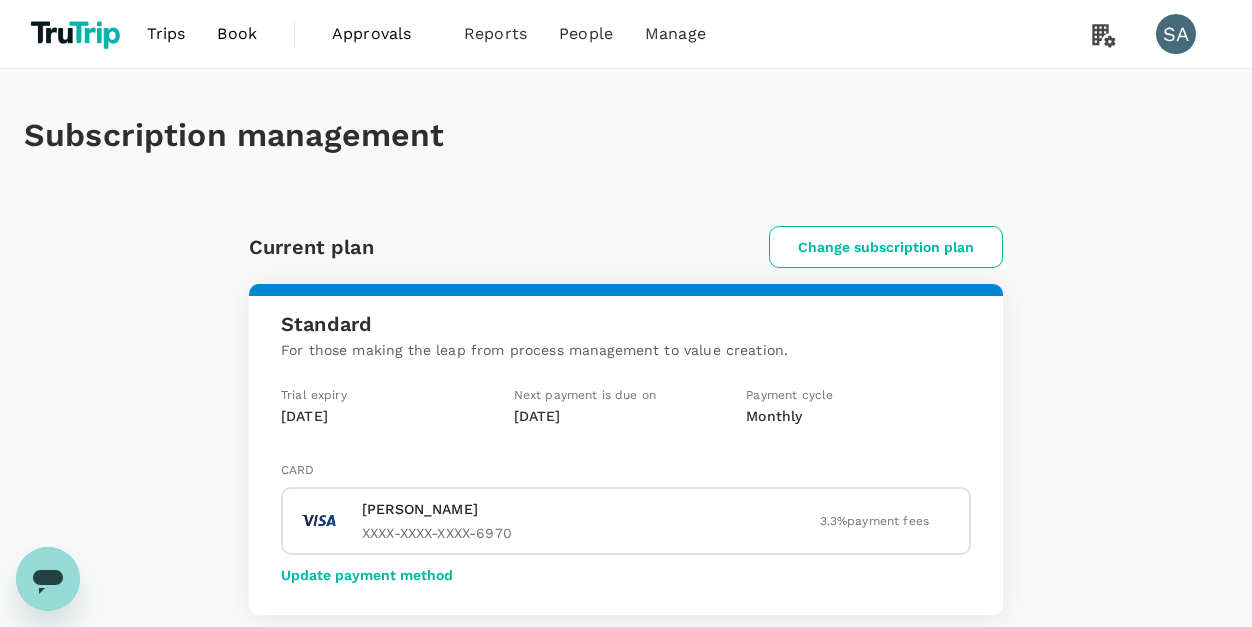 click on "Book" at bounding box center (237, 34) 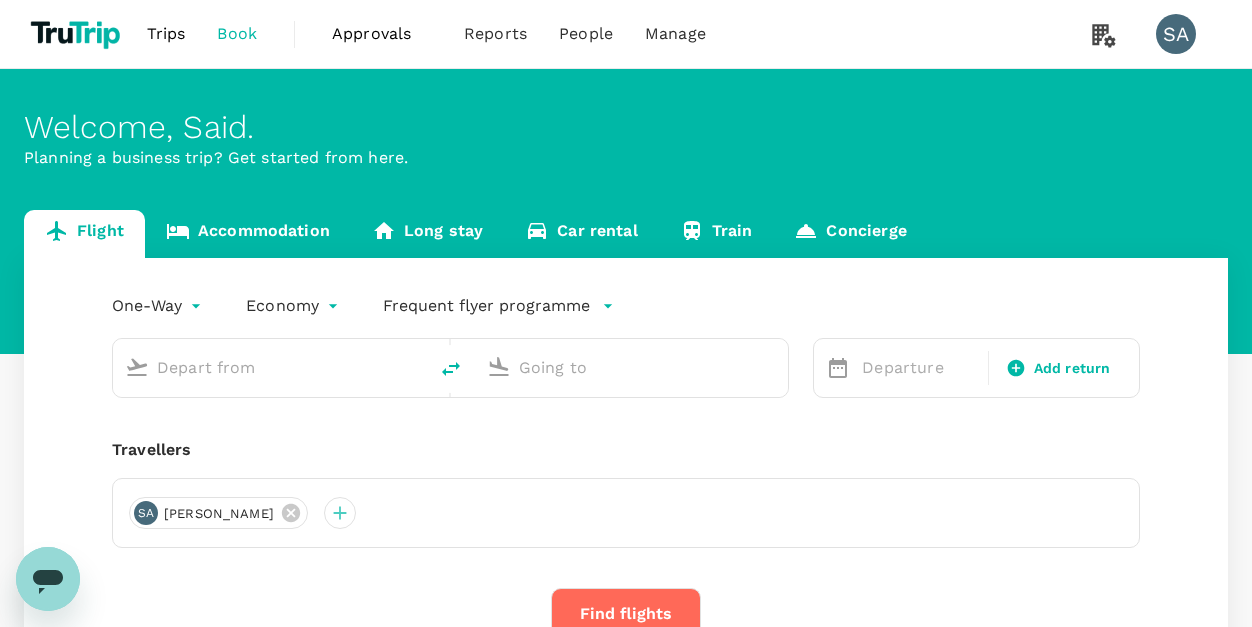click on "Accommodation" at bounding box center (248, 234) 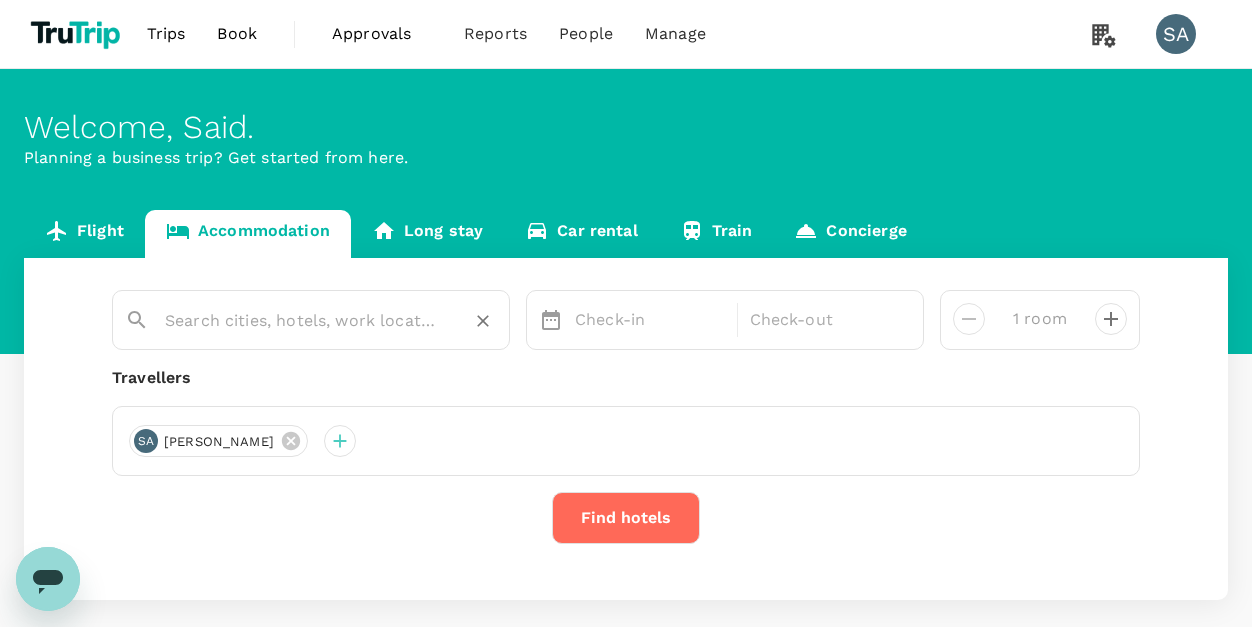 click at bounding box center [303, 320] 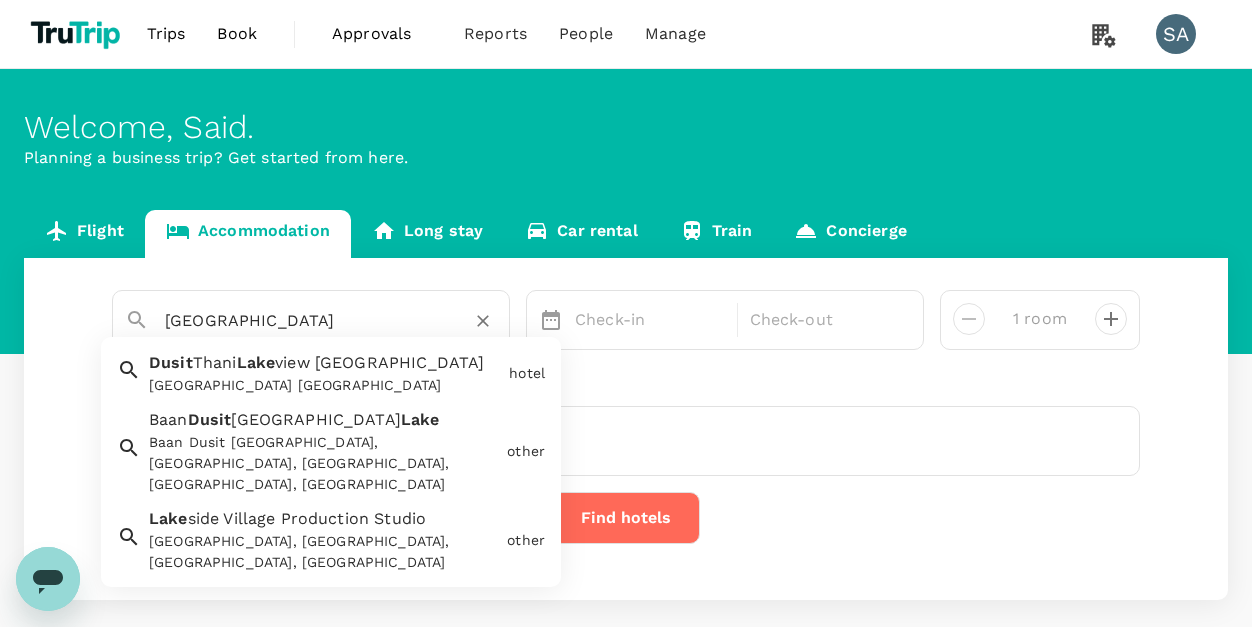 click on "view Cairo" at bounding box center (379, 362) 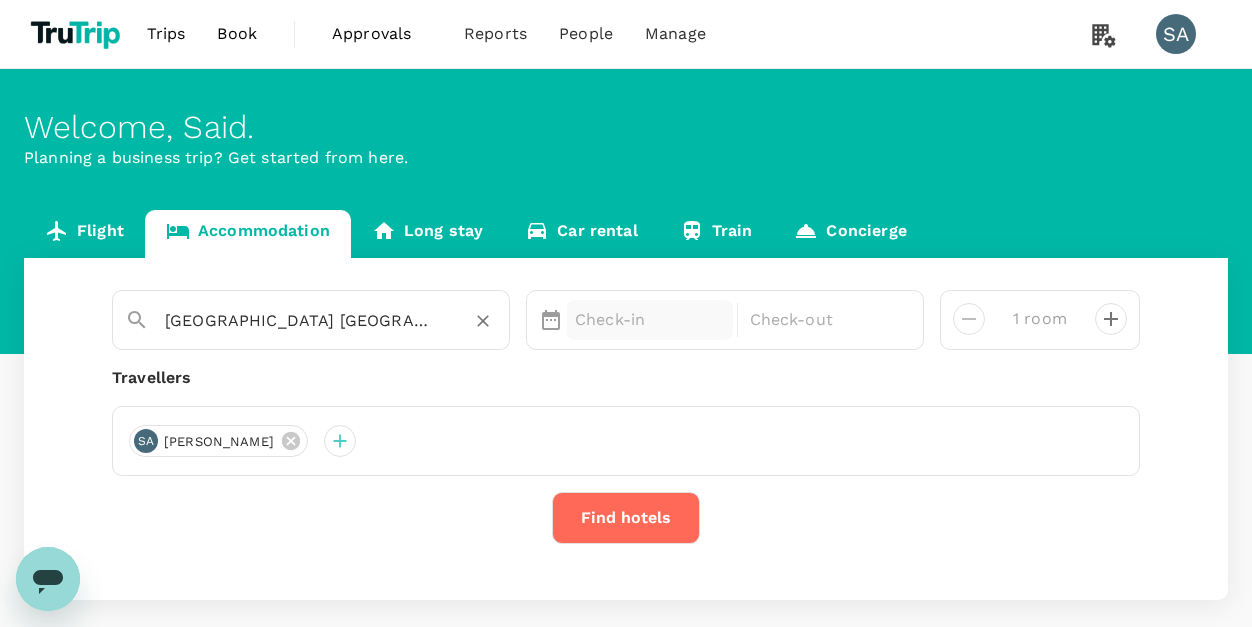 type on "[GEOGRAPHIC_DATA] [GEOGRAPHIC_DATA]" 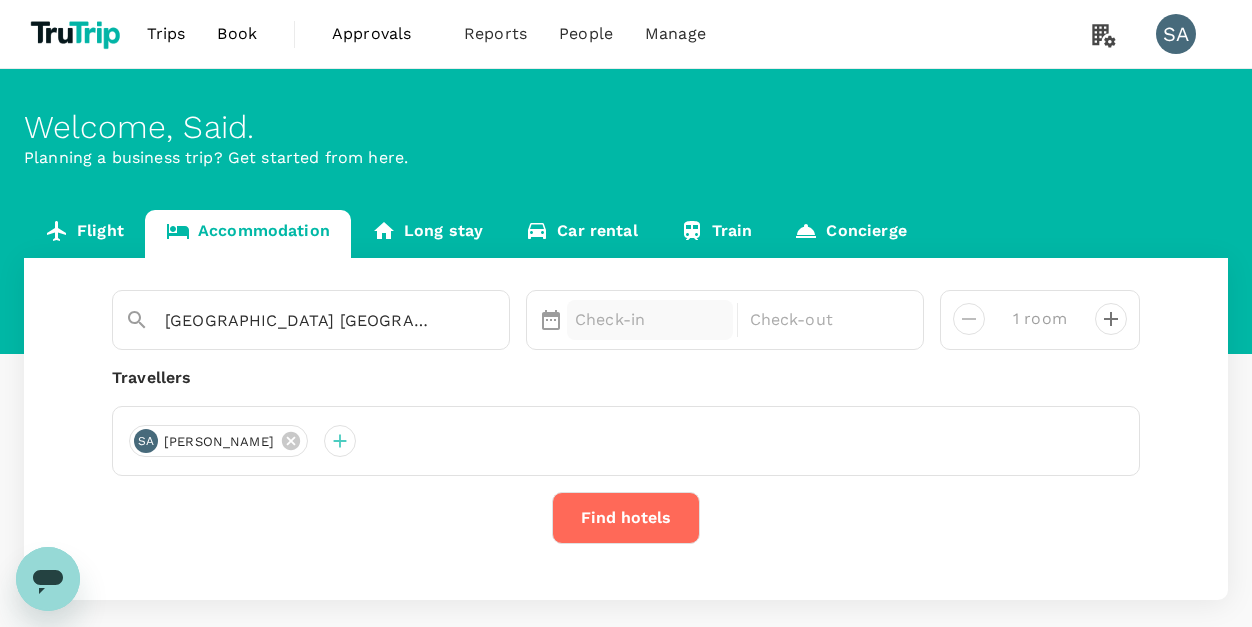 click on "Check-in" at bounding box center (650, 320) 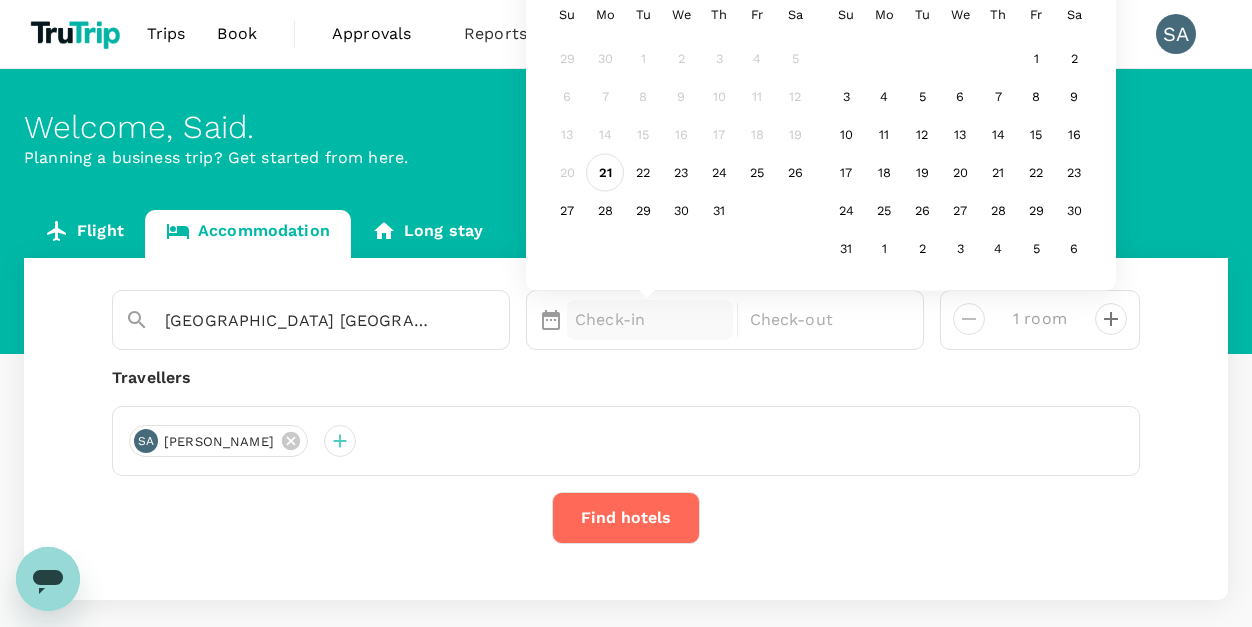 click on "21" at bounding box center [605, 173] 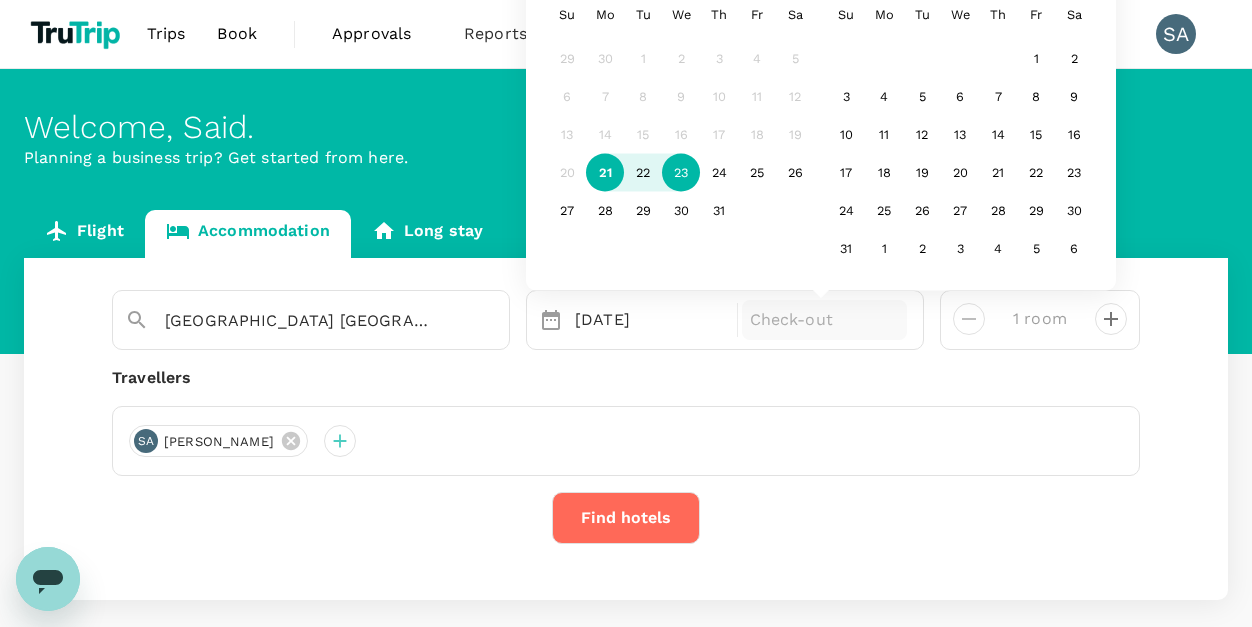 click on "23" at bounding box center [681, 173] 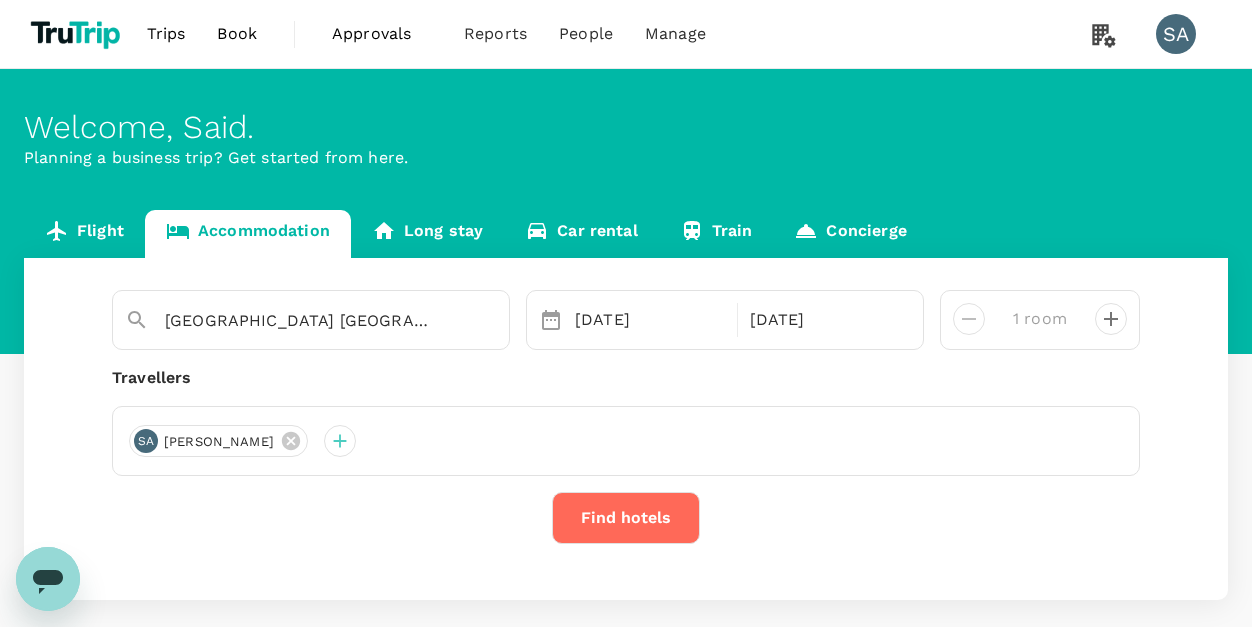 click on "Find hotels" at bounding box center (626, 518) 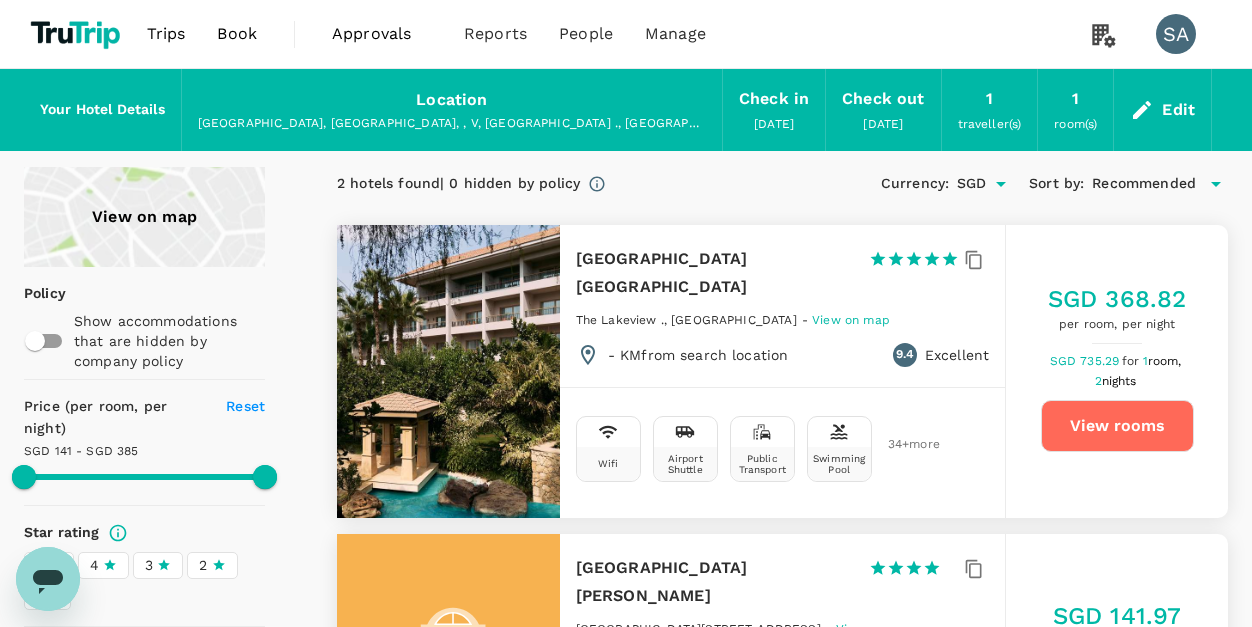 click on "View rooms" at bounding box center [1117, 426] 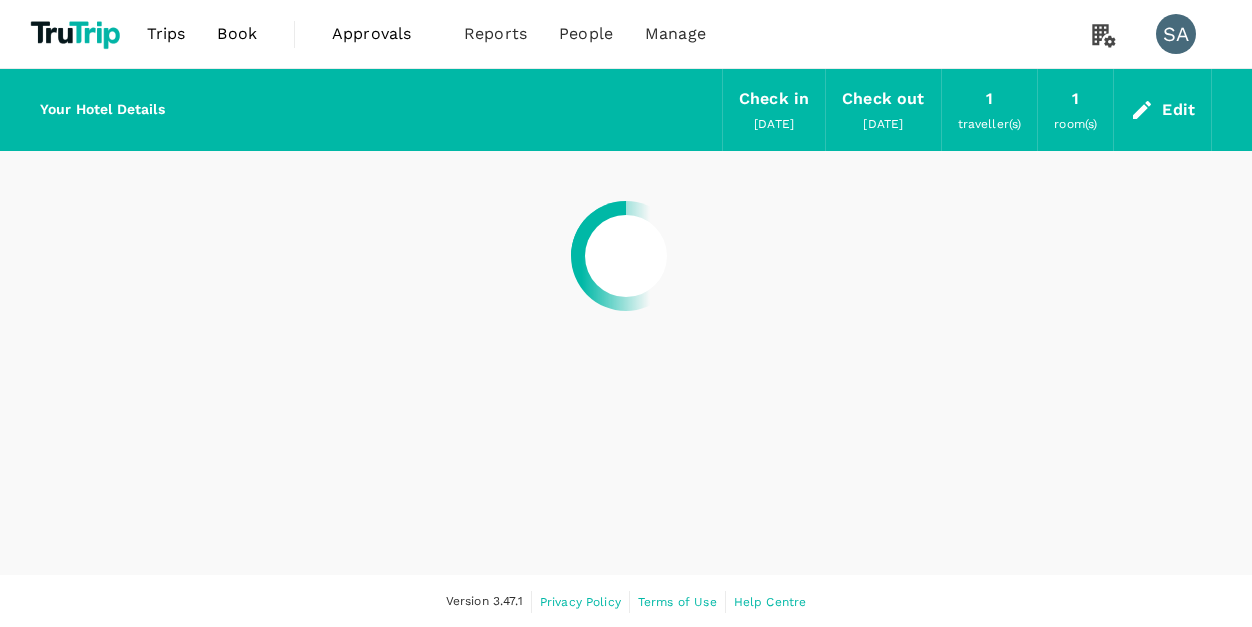 scroll, scrollTop: 0, scrollLeft: 0, axis: both 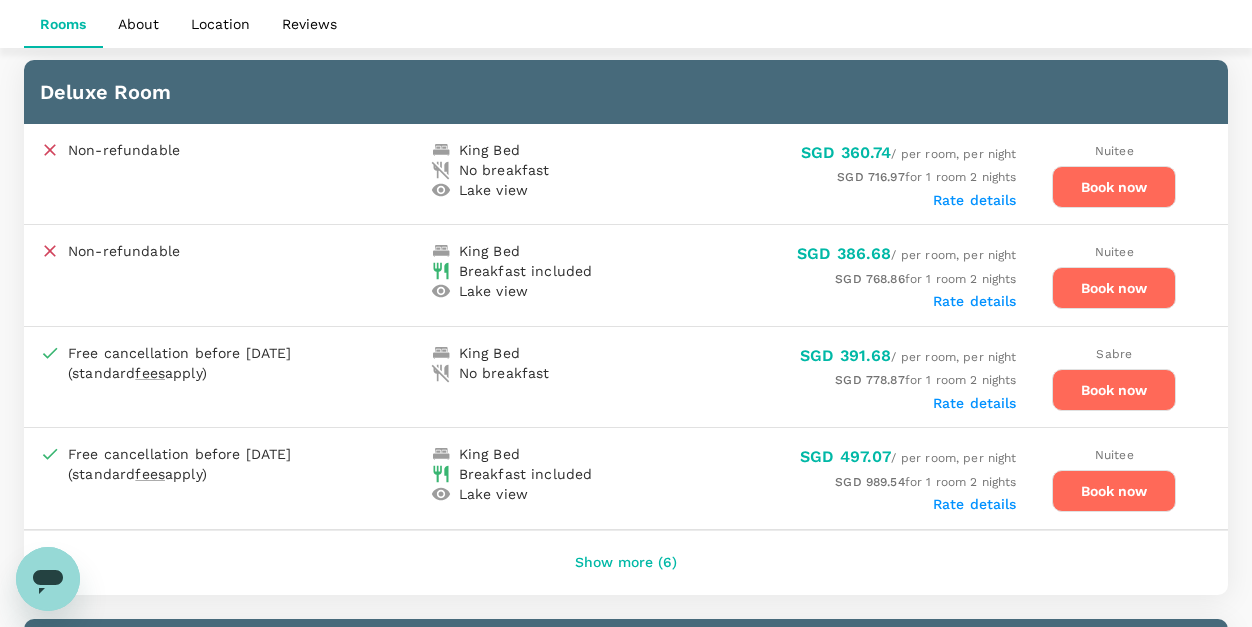 click on "Show more (6)" at bounding box center [626, 563] 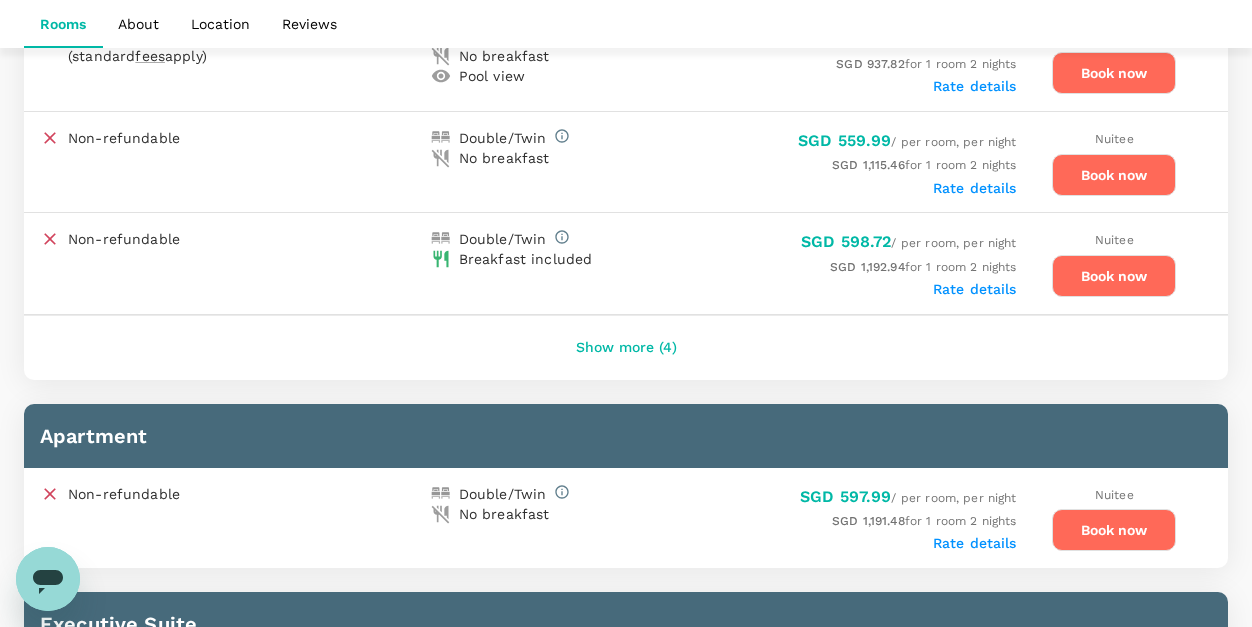 scroll, scrollTop: 2329, scrollLeft: 0, axis: vertical 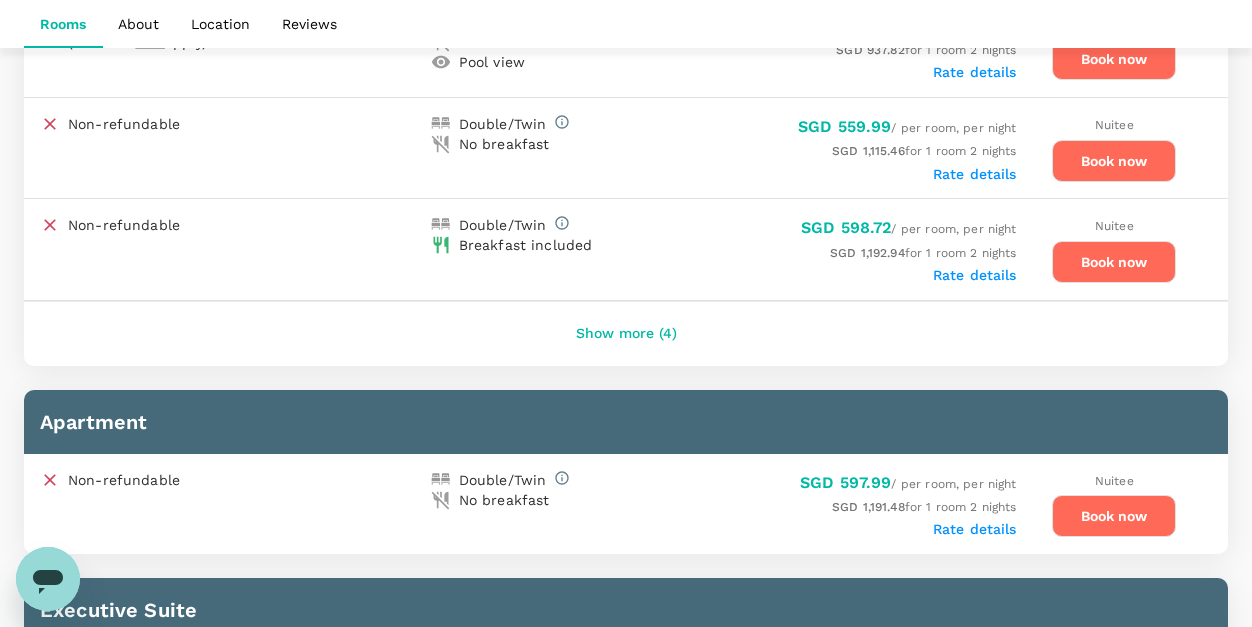 click on "Show more (4)" at bounding box center [626, 334] 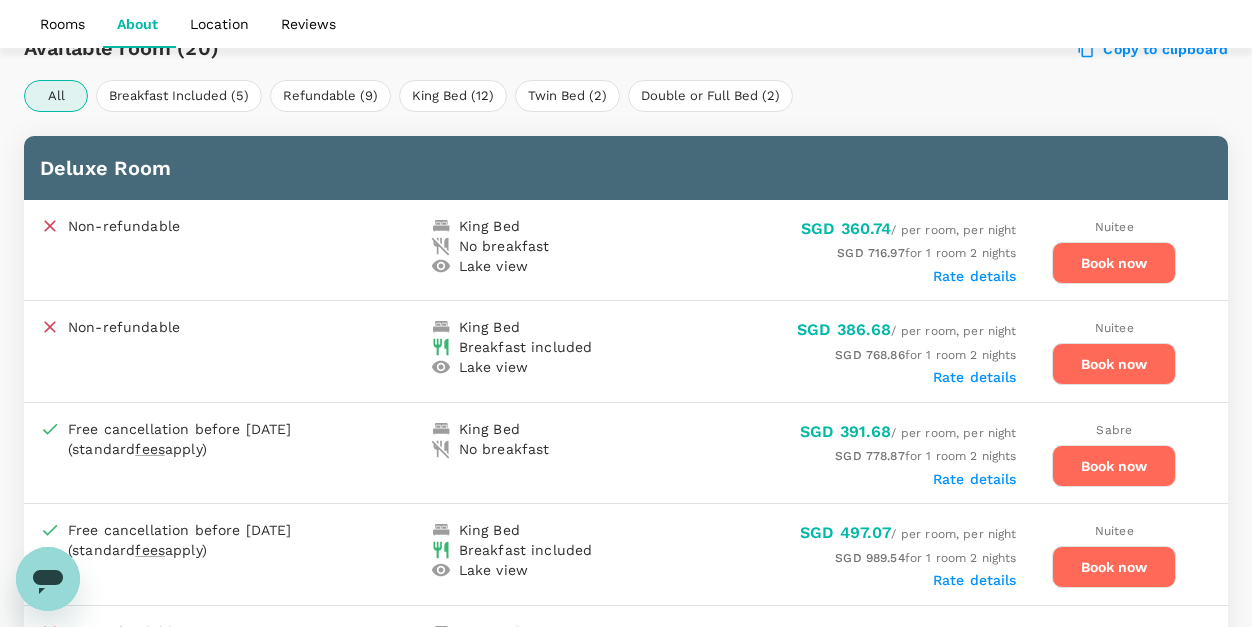 scroll, scrollTop: 967, scrollLeft: 0, axis: vertical 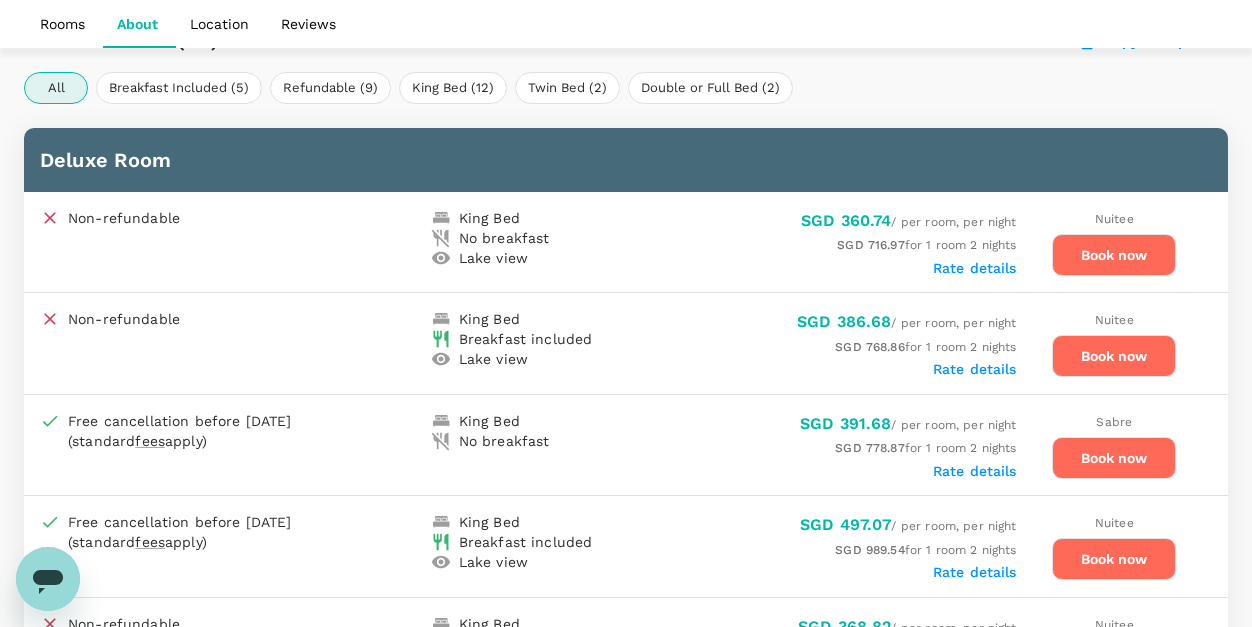 click on "Book now" at bounding box center (1114, 255) 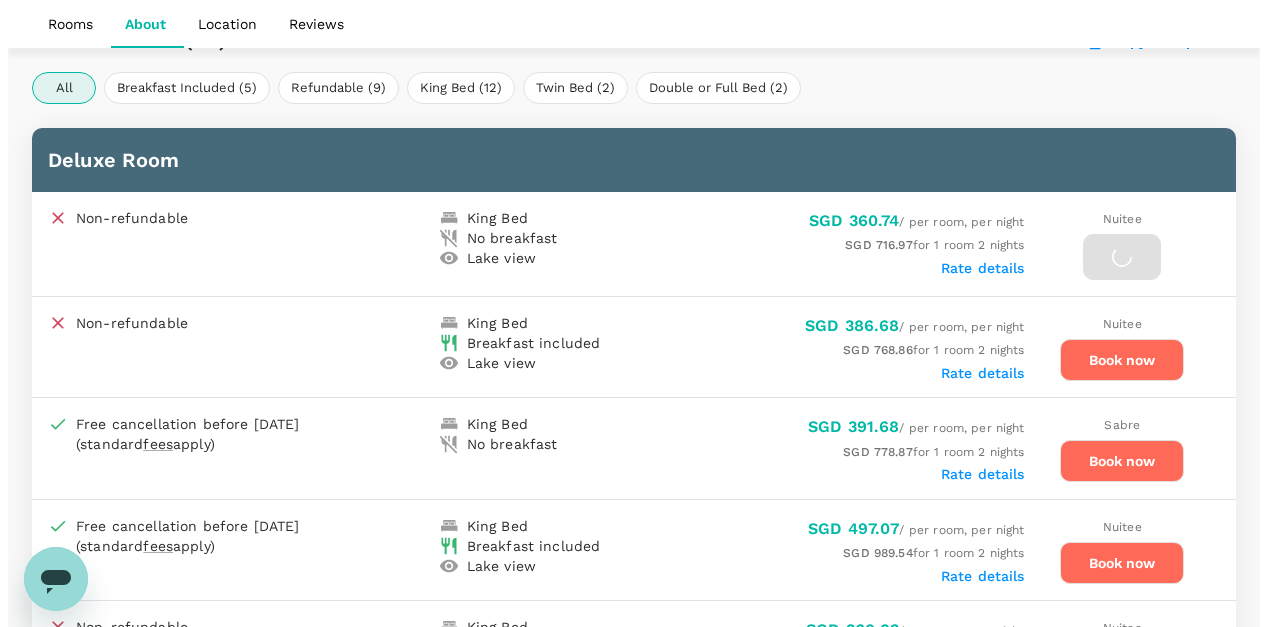 scroll, scrollTop: 0, scrollLeft: 0, axis: both 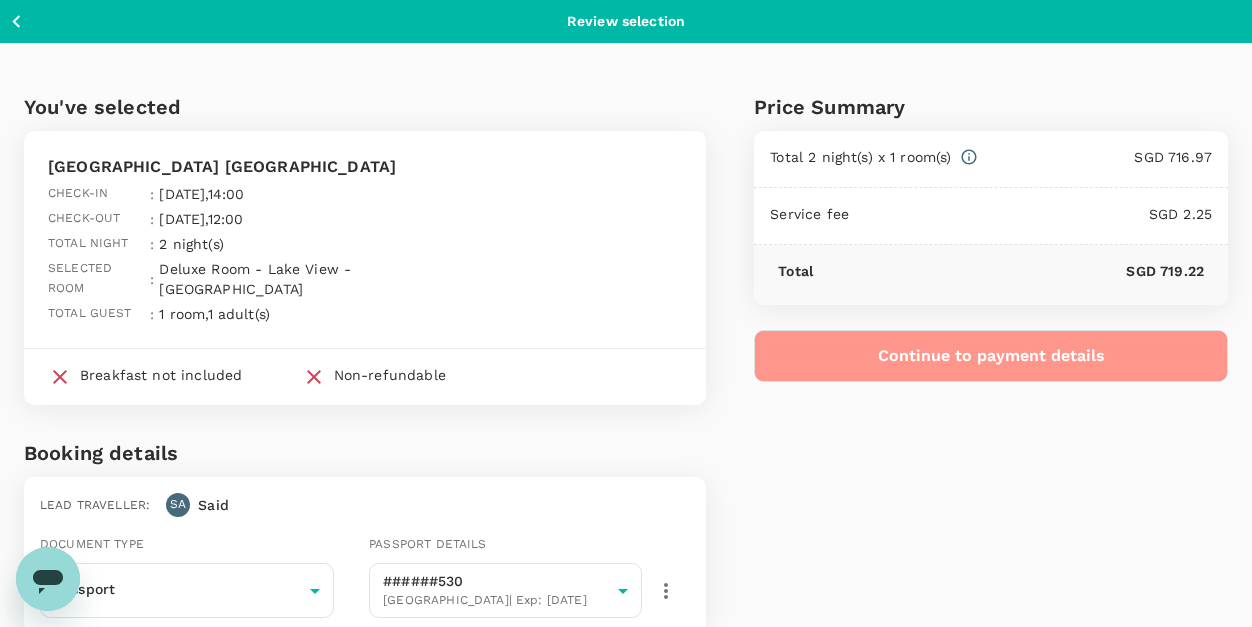 click on "Continue to payment details" at bounding box center (991, 356) 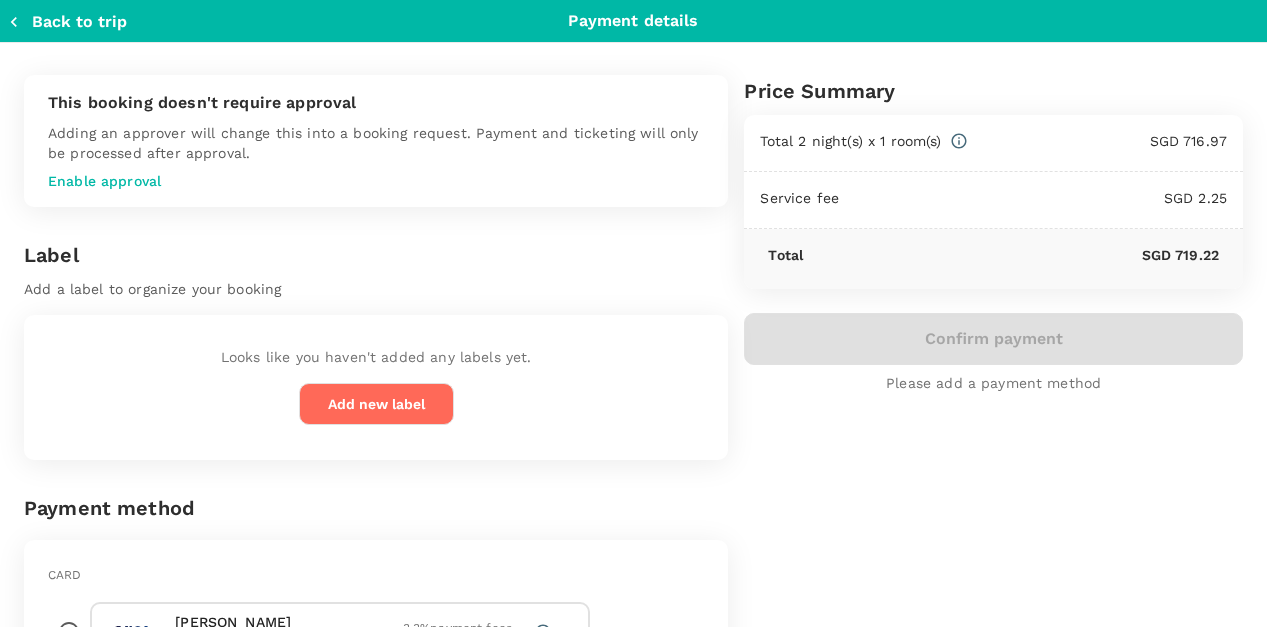 drag, startPoint x: 661, startPoint y: 351, endPoint x: 572, endPoint y: 456, distance: 137.64447 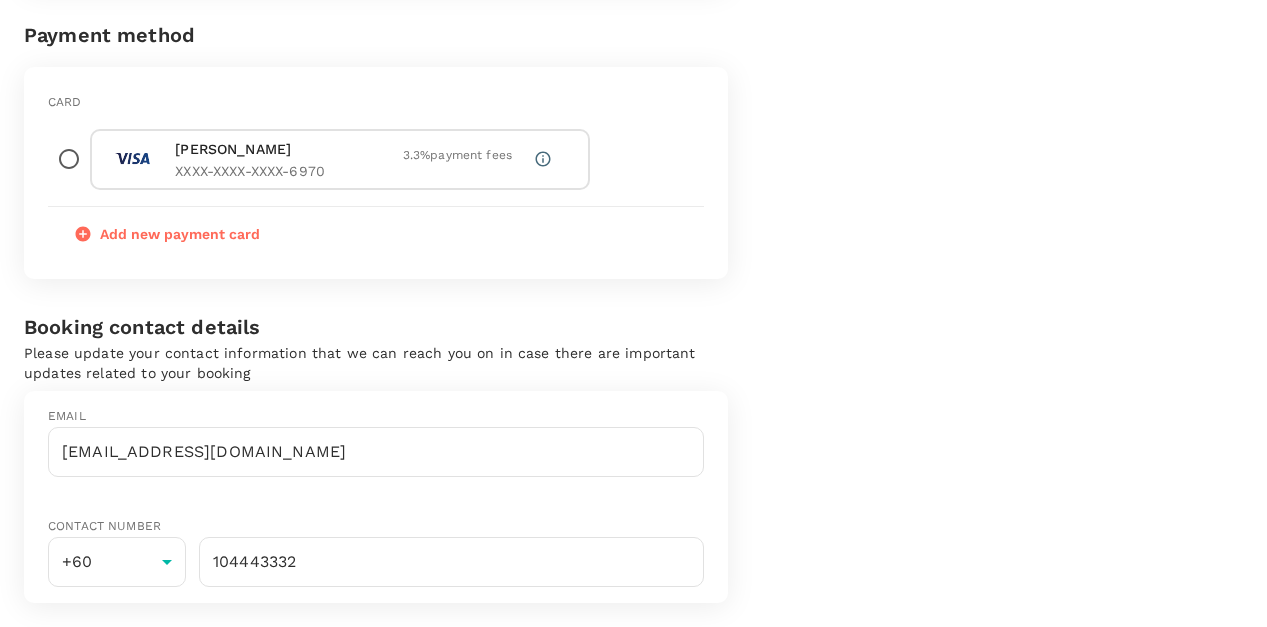 scroll, scrollTop: 474, scrollLeft: 0, axis: vertical 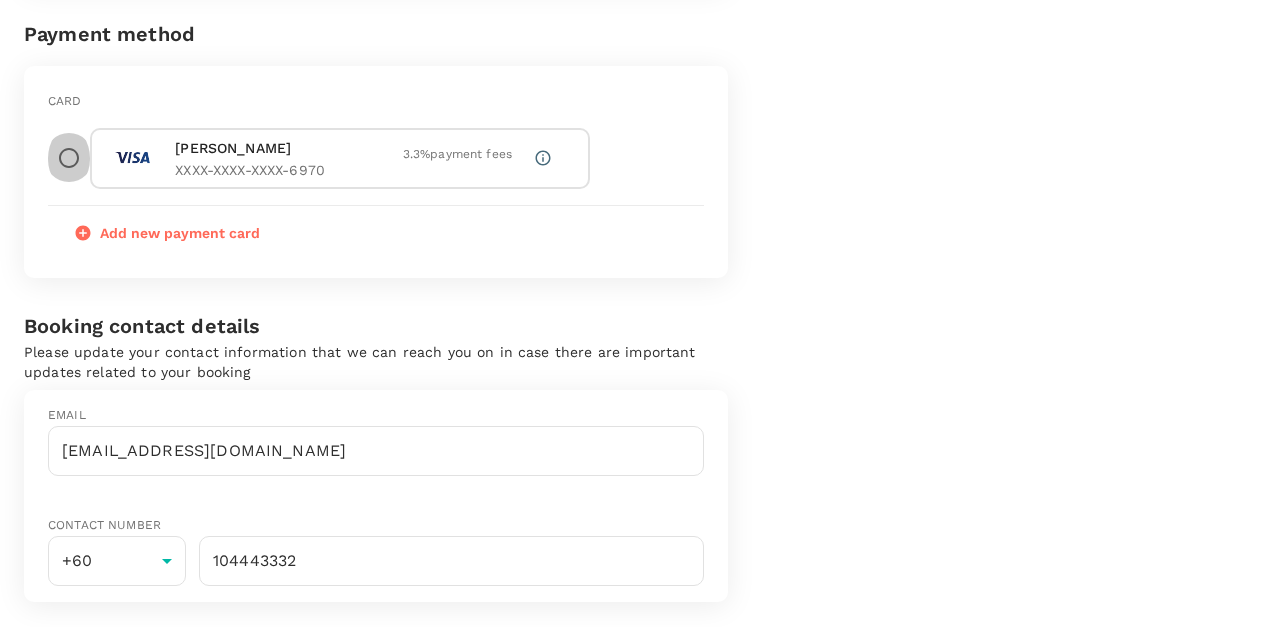 click at bounding box center [69, 158] 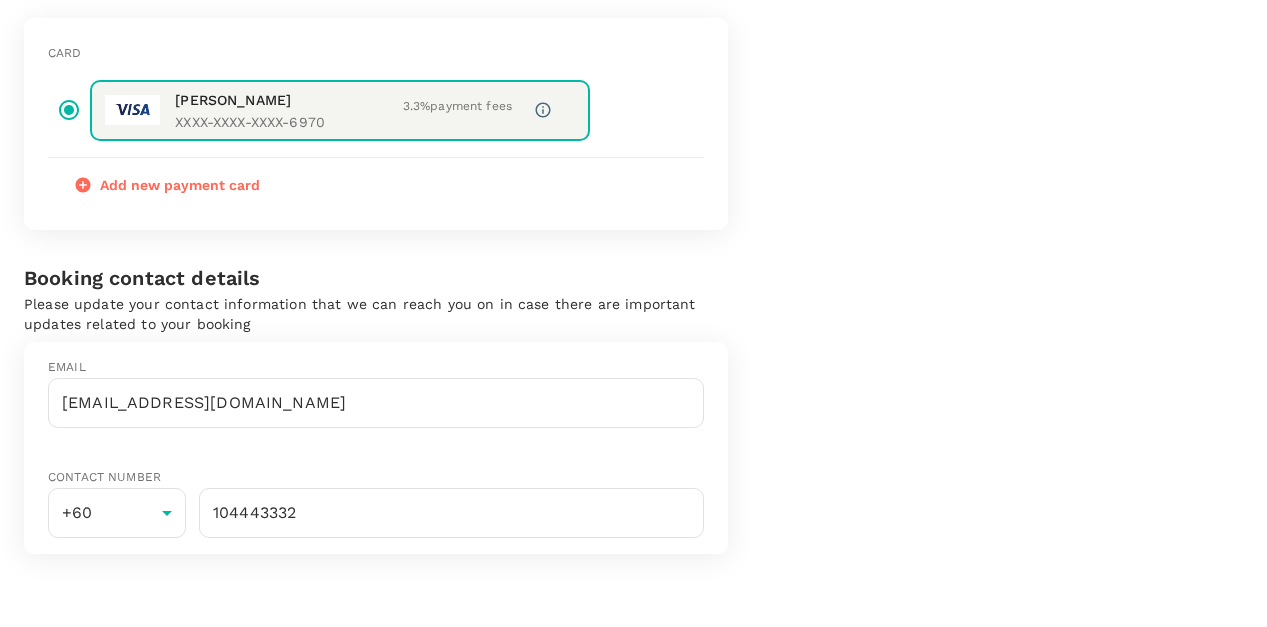 scroll, scrollTop: 0, scrollLeft: 0, axis: both 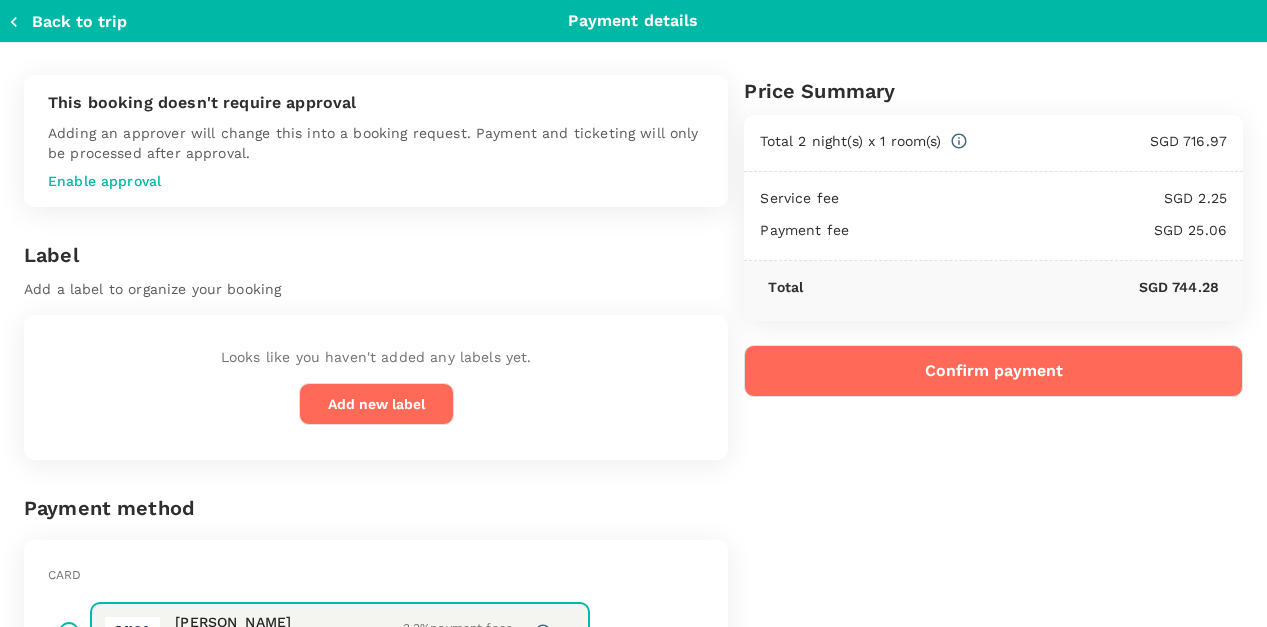 click on "Confirm payment" at bounding box center [993, 371] 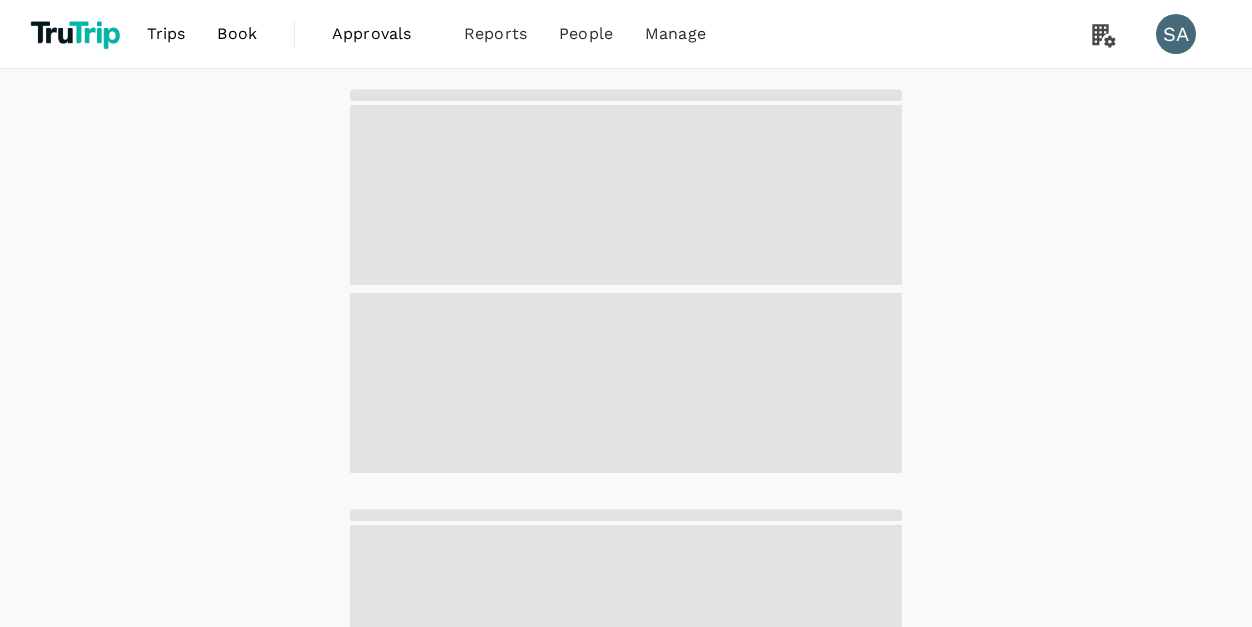 scroll, scrollTop: 0, scrollLeft: 0, axis: both 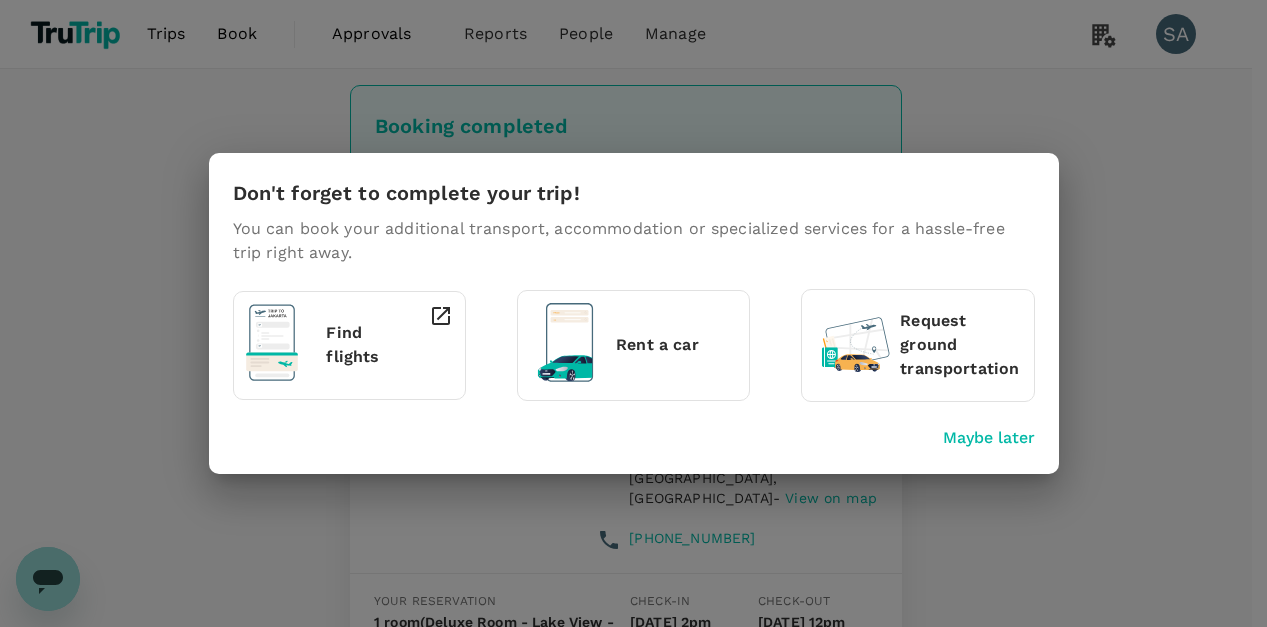 click on "Maybe later" at bounding box center [989, 438] 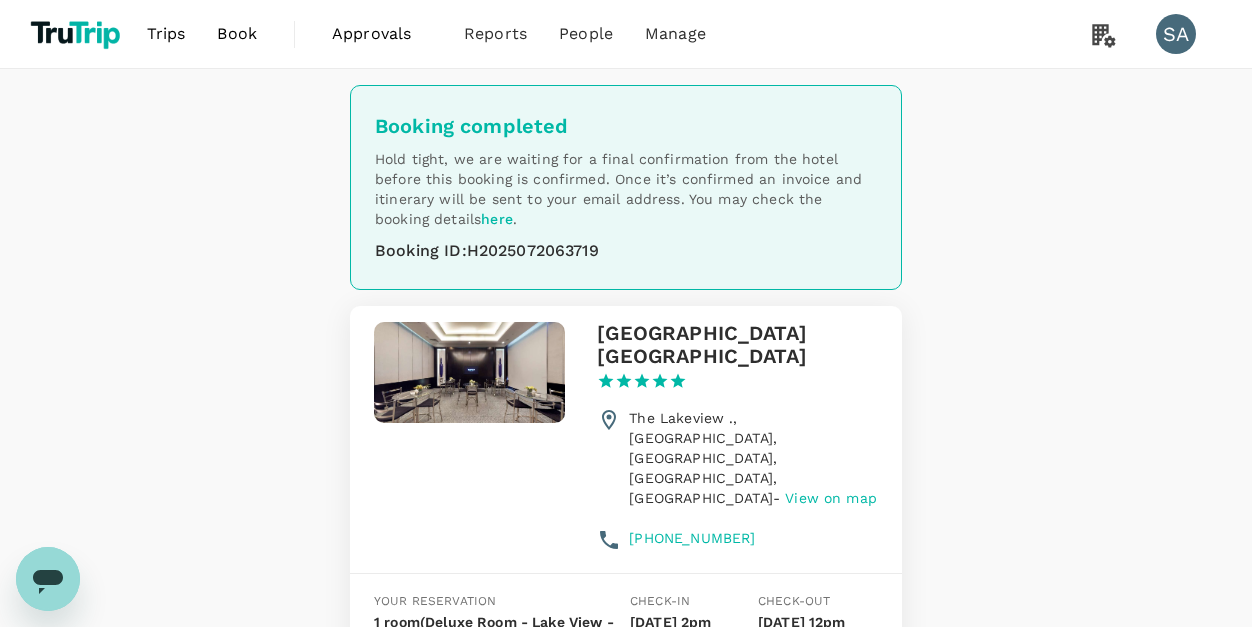 click on "Booking ID  : H2025072063719" at bounding box center [626, 251] 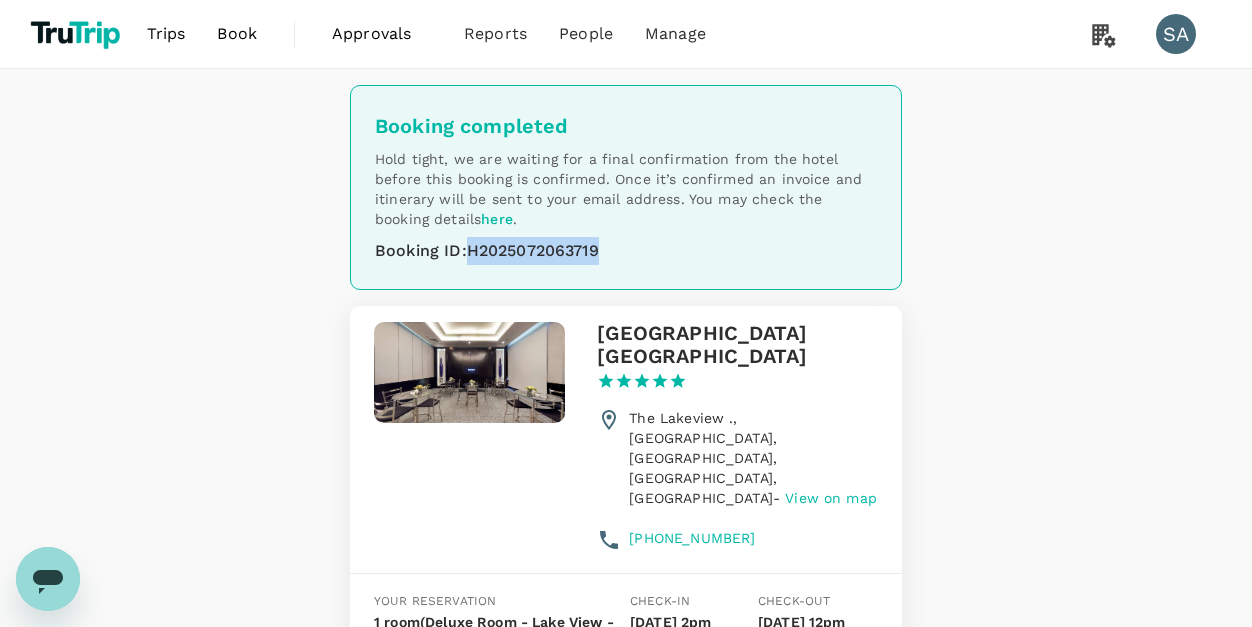 click on "Booking ID  : H2025072063719" at bounding box center [626, 251] 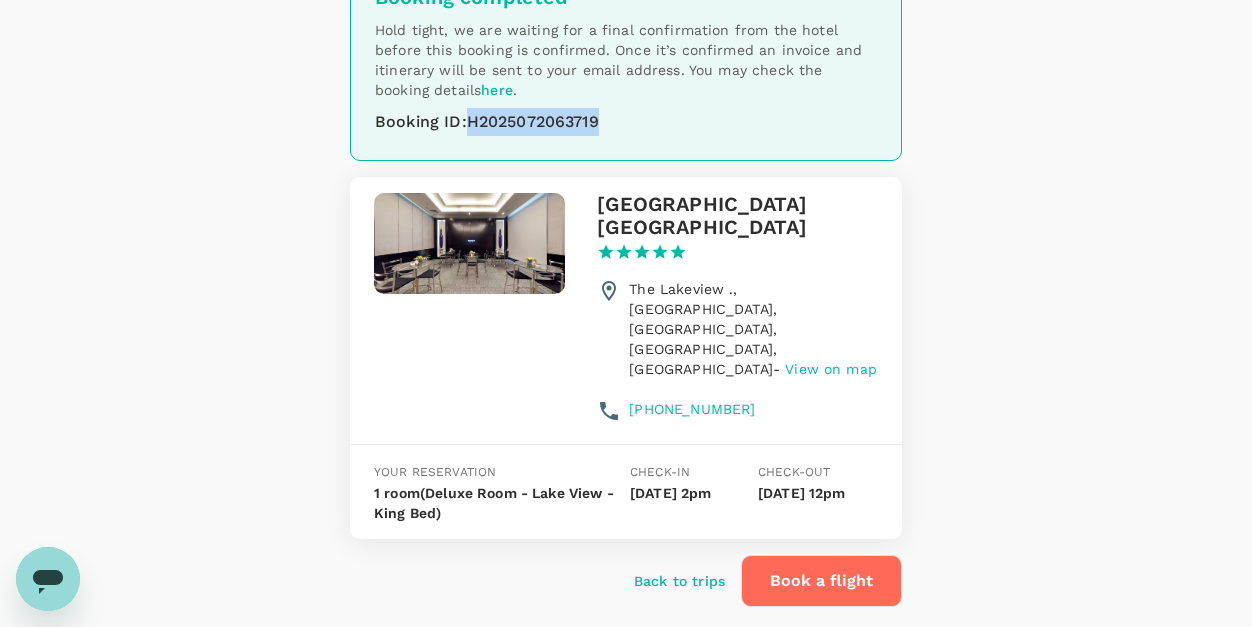 click on "here" at bounding box center [497, 90] 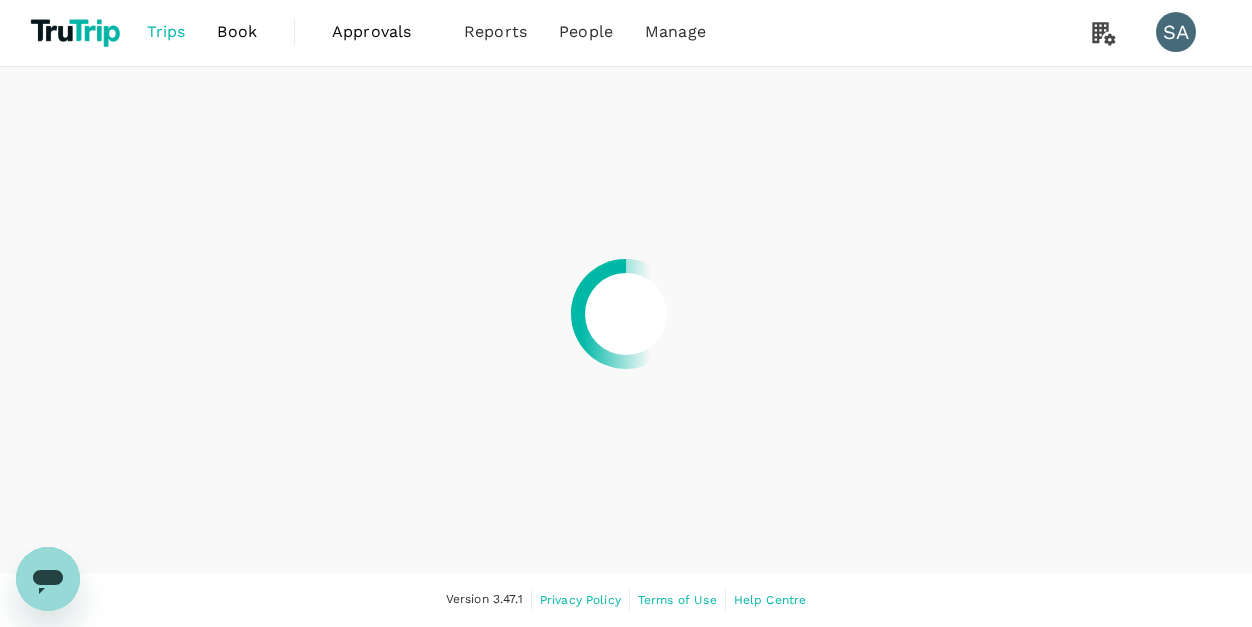 scroll, scrollTop: 0, scrollLeft: 0, axis: both 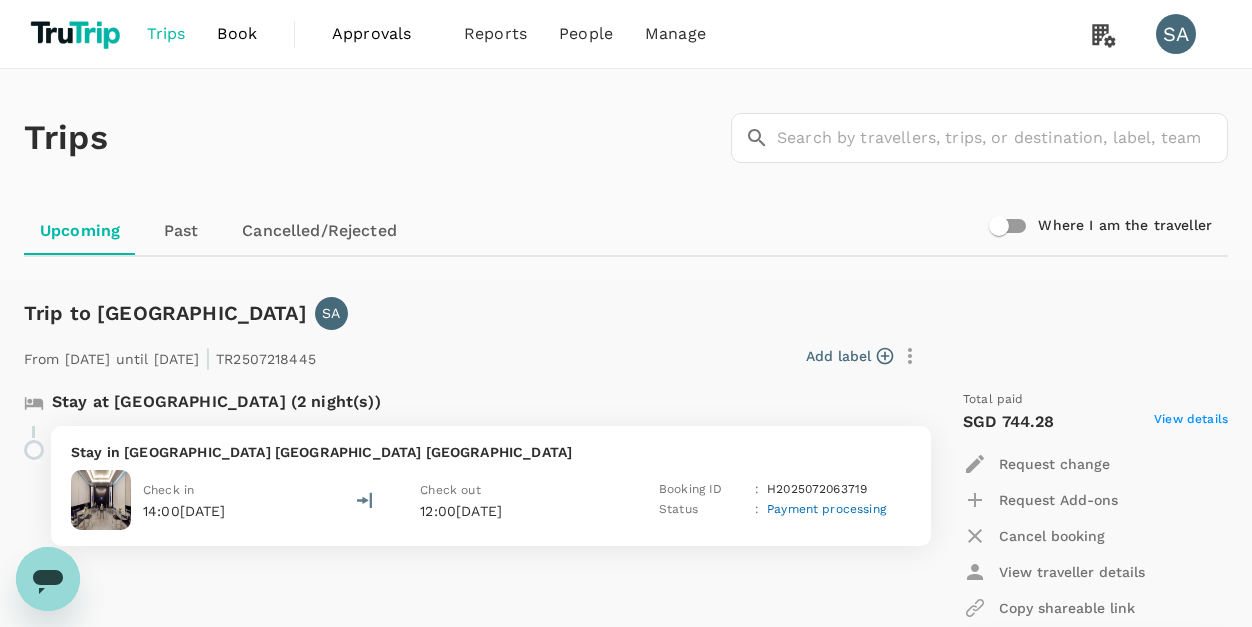 click on "Stay at Dusit Thani Lakeview Cairo (2 night(s))" at bounding box center (473, 408) 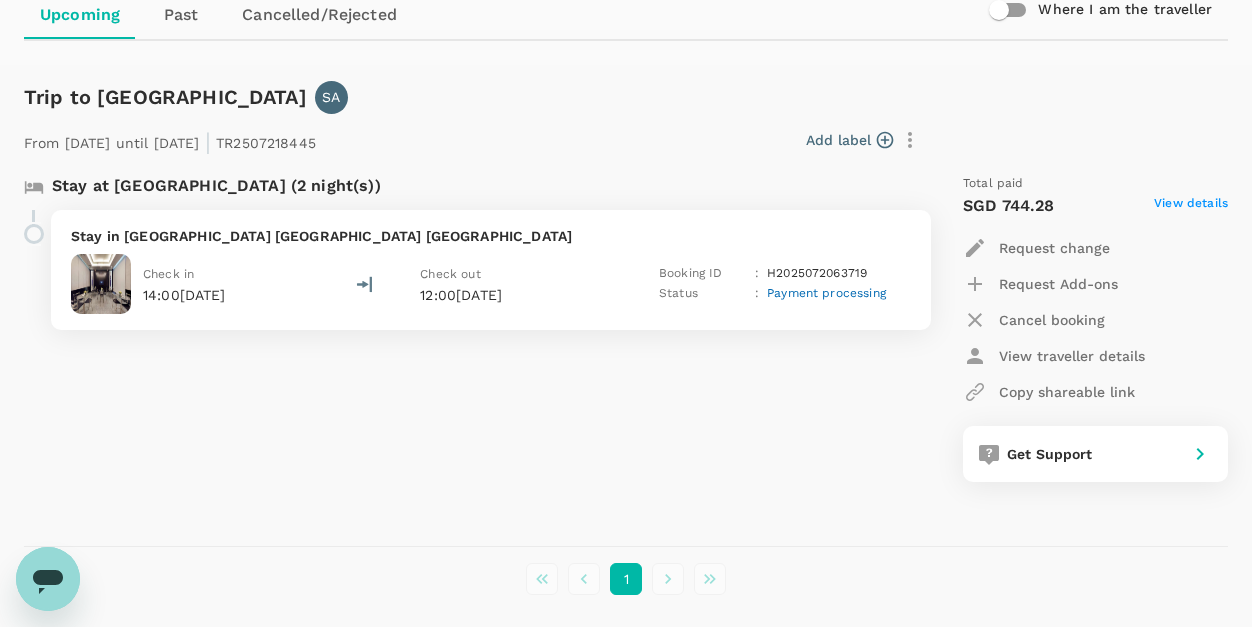 scroll, scrollTop: 217, scrollLeft: 0, axis: vertical 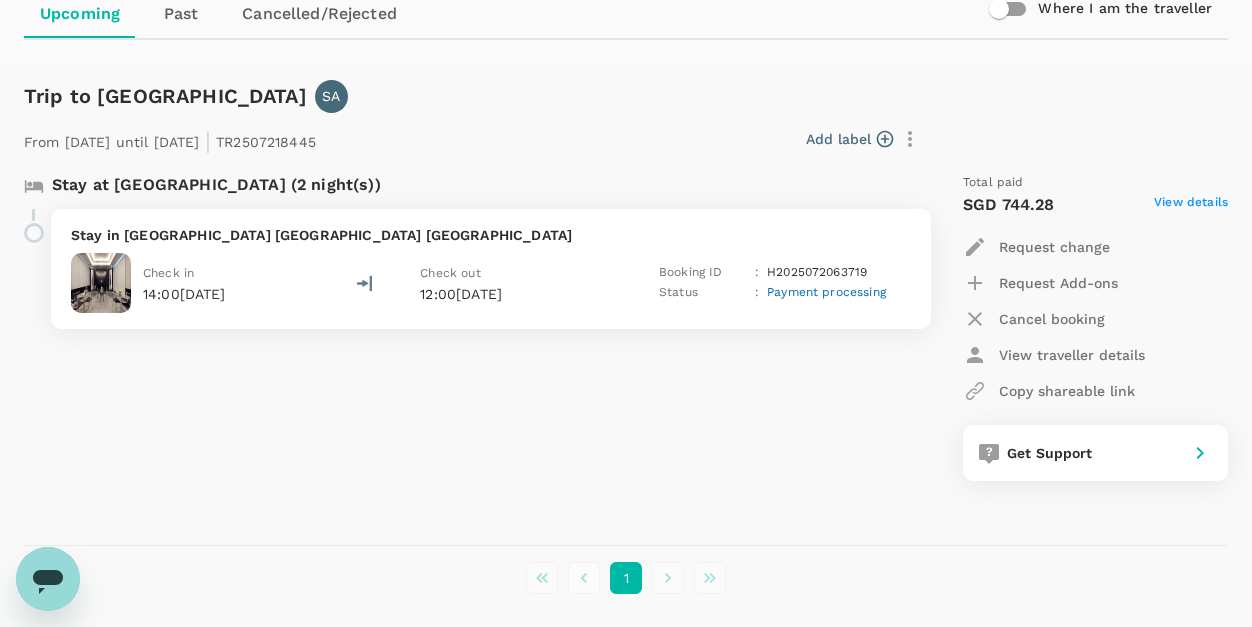 click on "Payment processing" at bounding box center (826, 292) 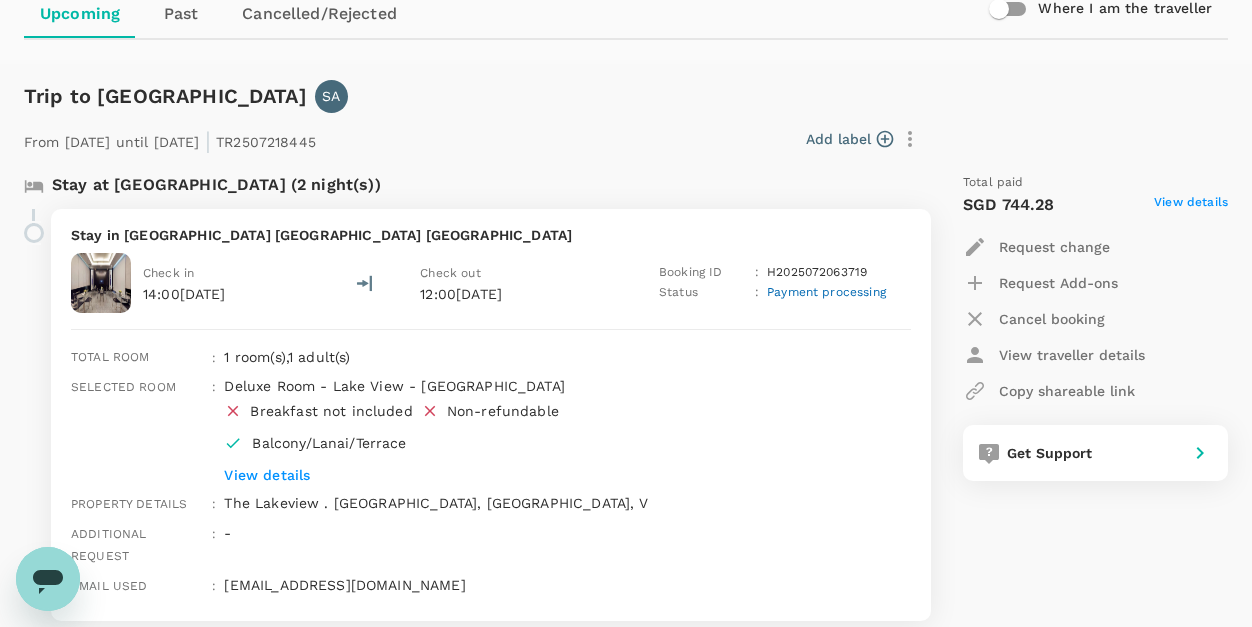 click on "View details" at bounding box center [538, 475] 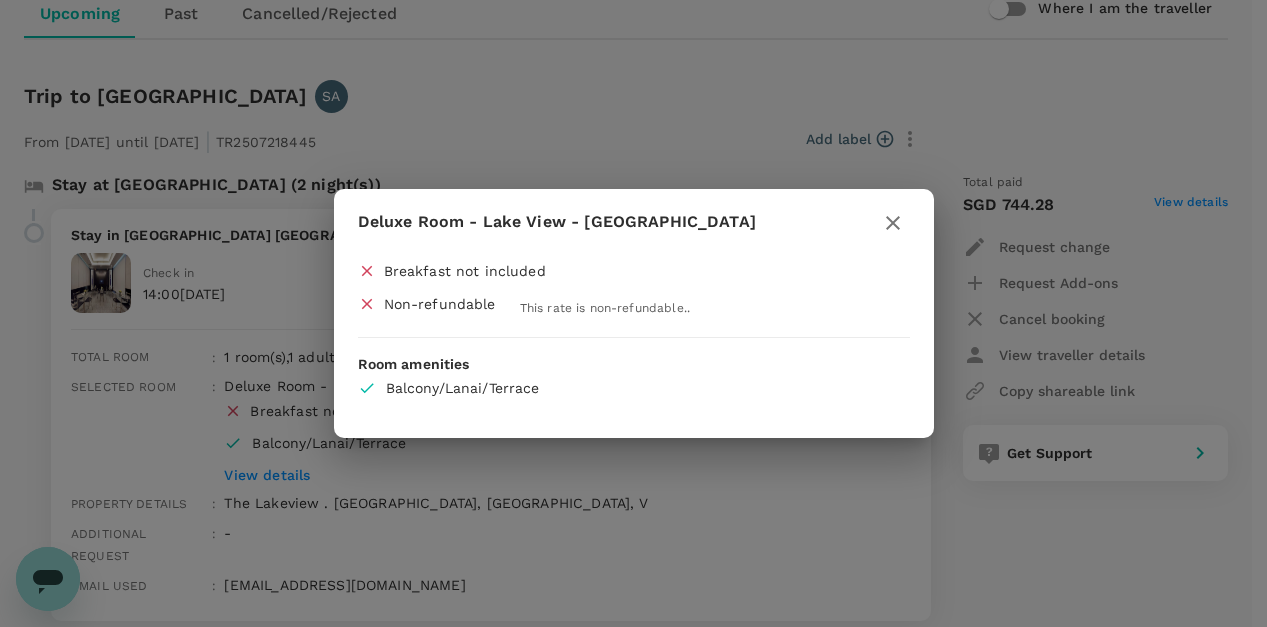 click on "Non-refundable This rate is non-refundable.." at bounding box center (524, 301) 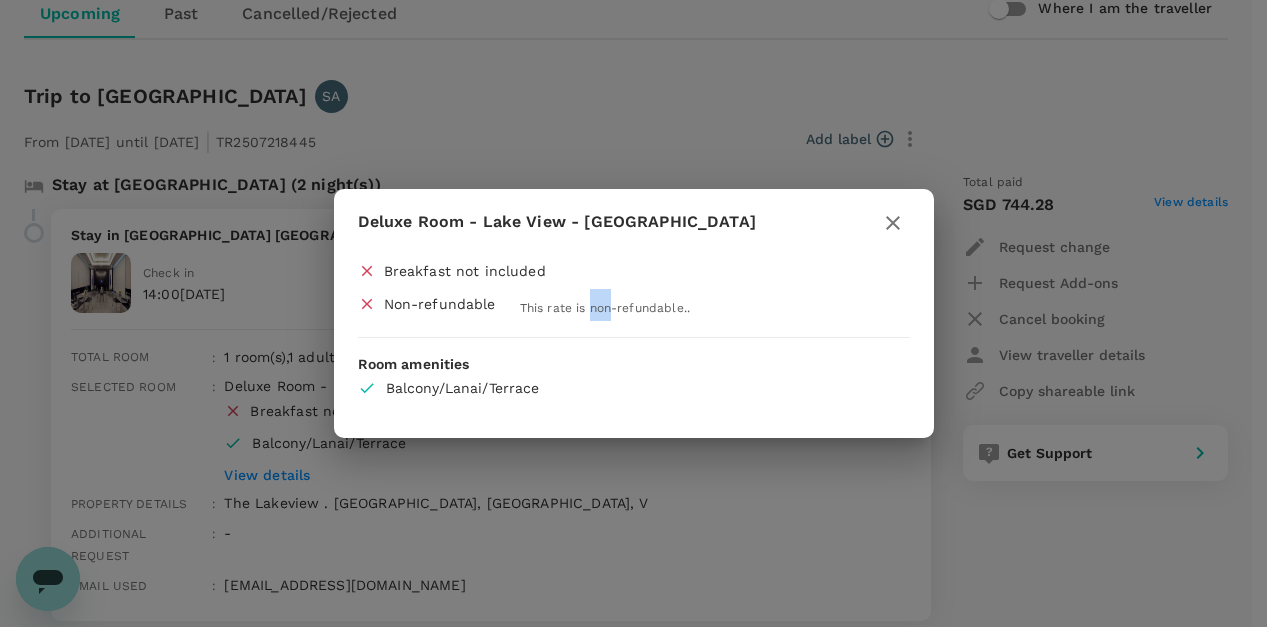 click on "This rate is non-refundable.." at bounding box center [605, 308] 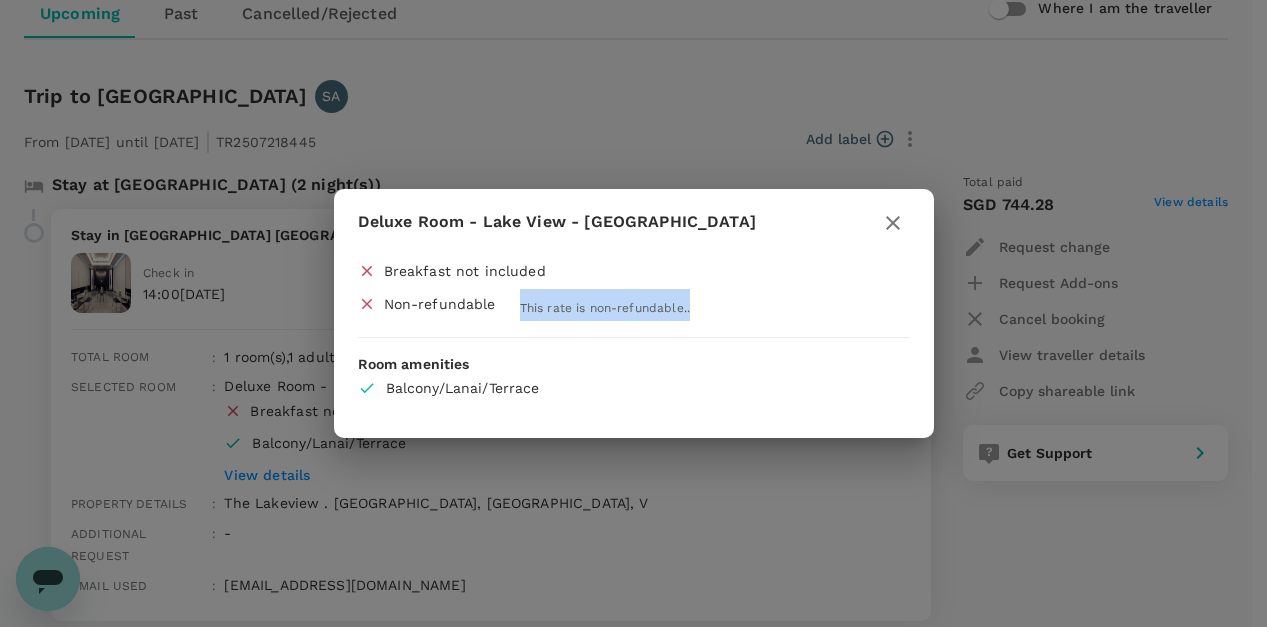 click on "This rate is non-refundable.." at bounding box center (605, 308) 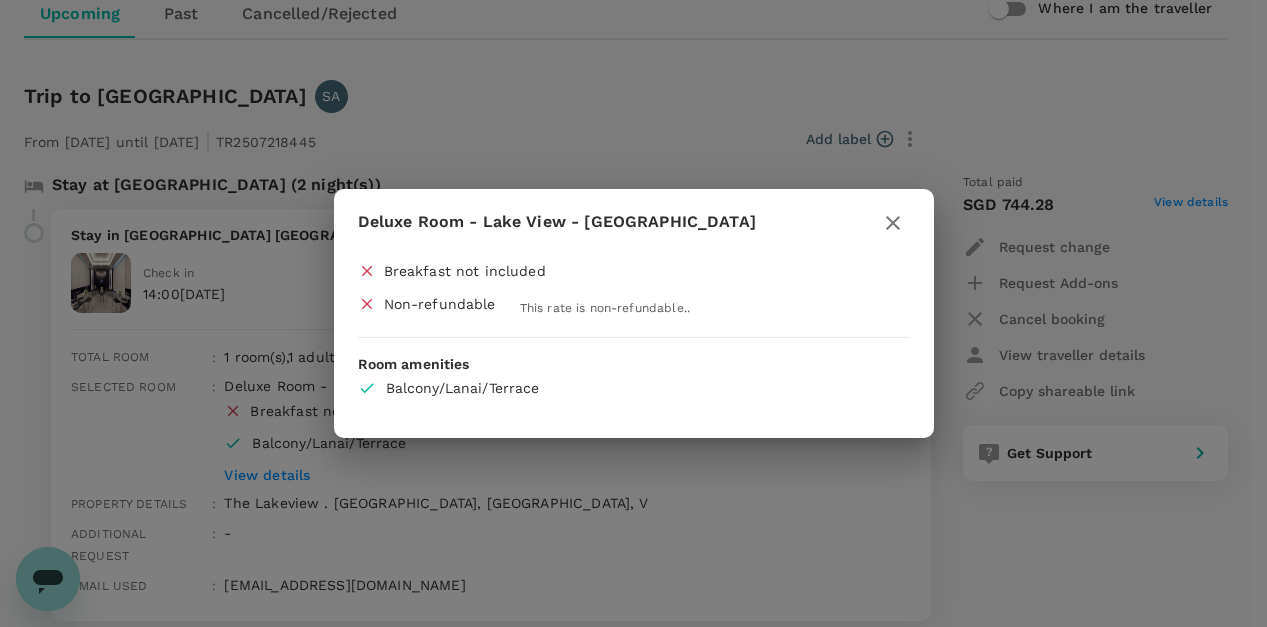 click 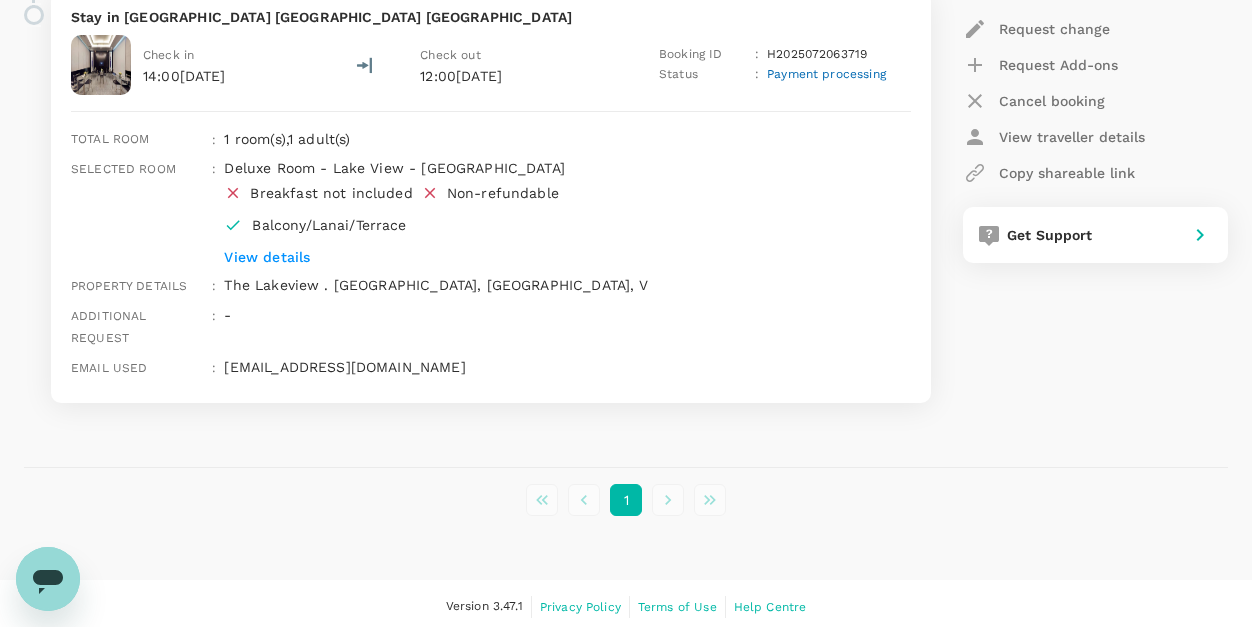 scroll, scrollTop: 140, scrollLeft: 0, axis: vertical 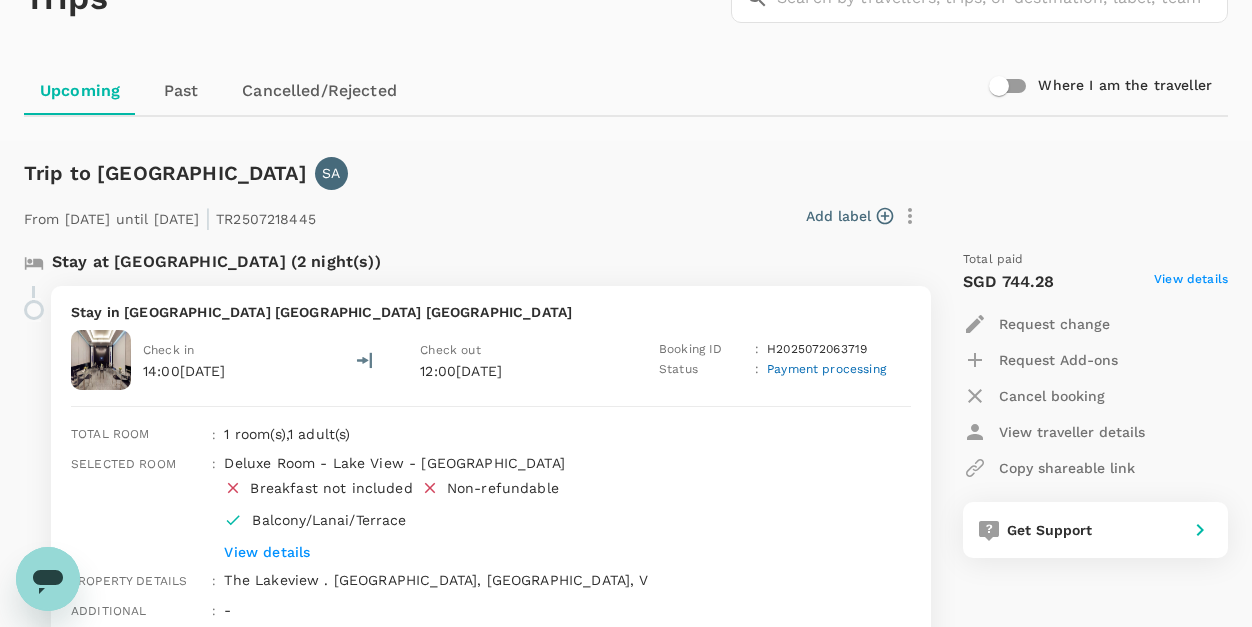 click on "Total paid" at bounding box center [993, 260] 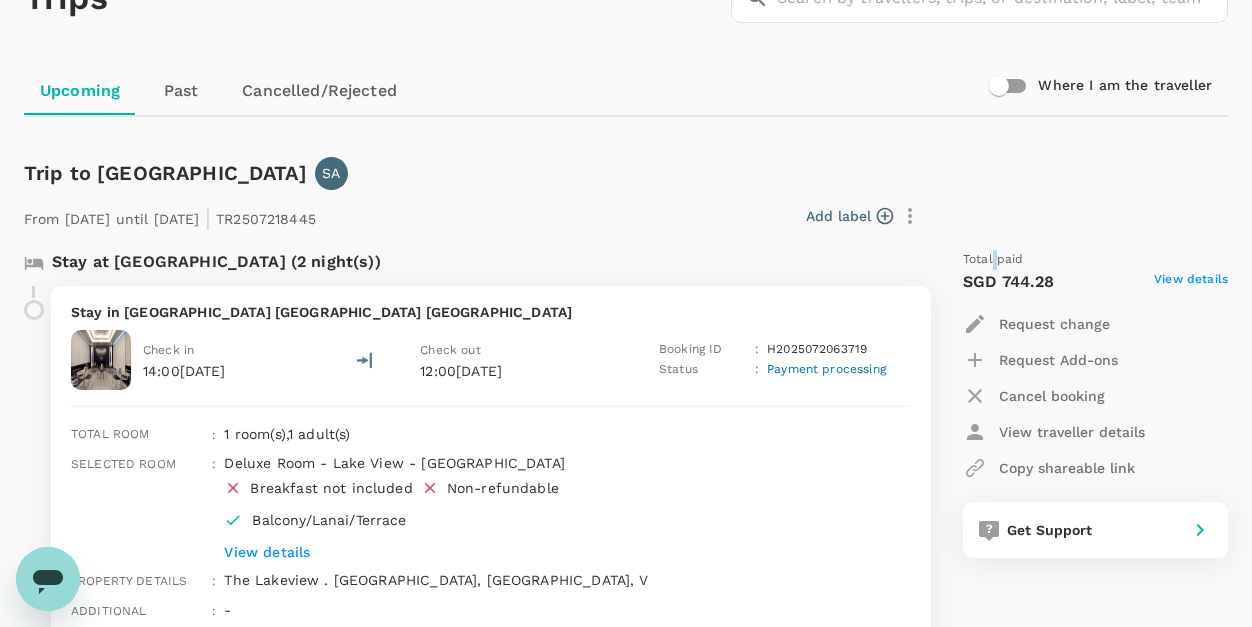 click on "Total paid" at bounding box center (993, 260) 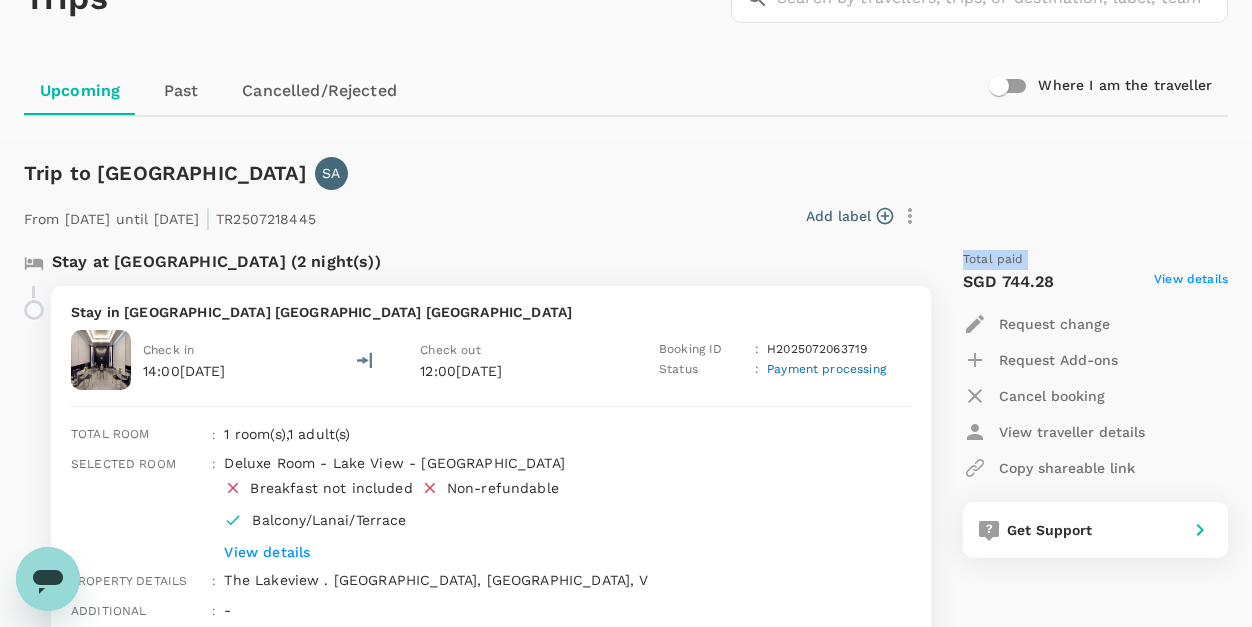 click on "Total paid" at bounding box center [993, 260] 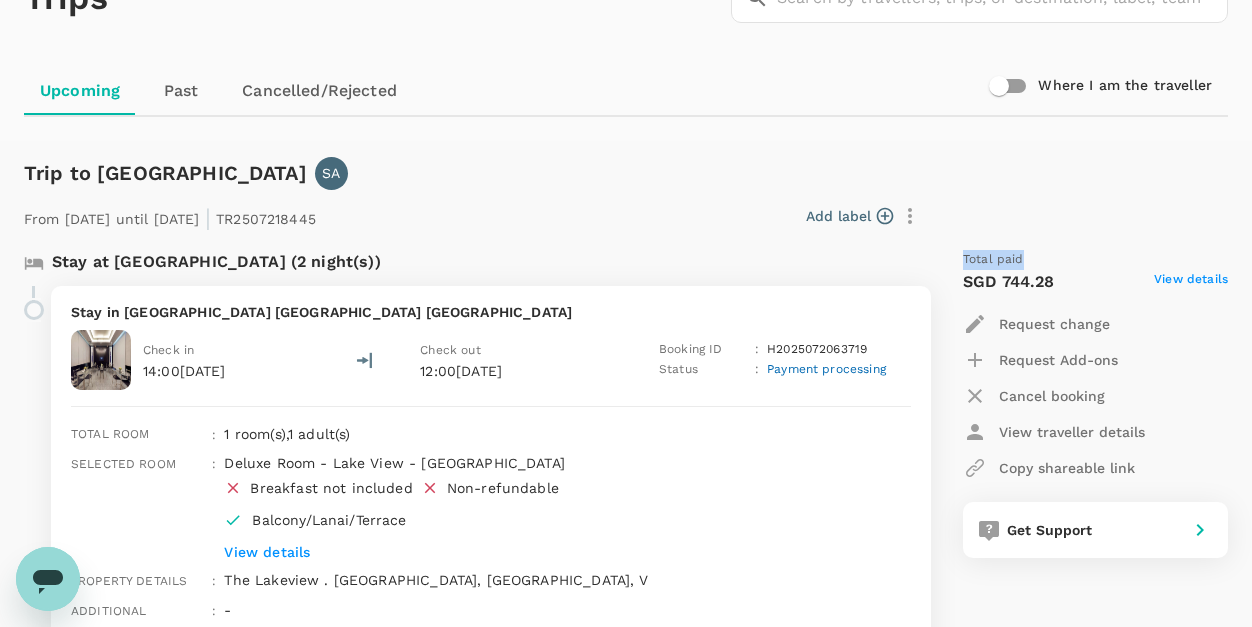 drag, startPoint x: 965, startPoint y: 260, endPoint x: 1040, endPoint y: 267, distance: 75.32596 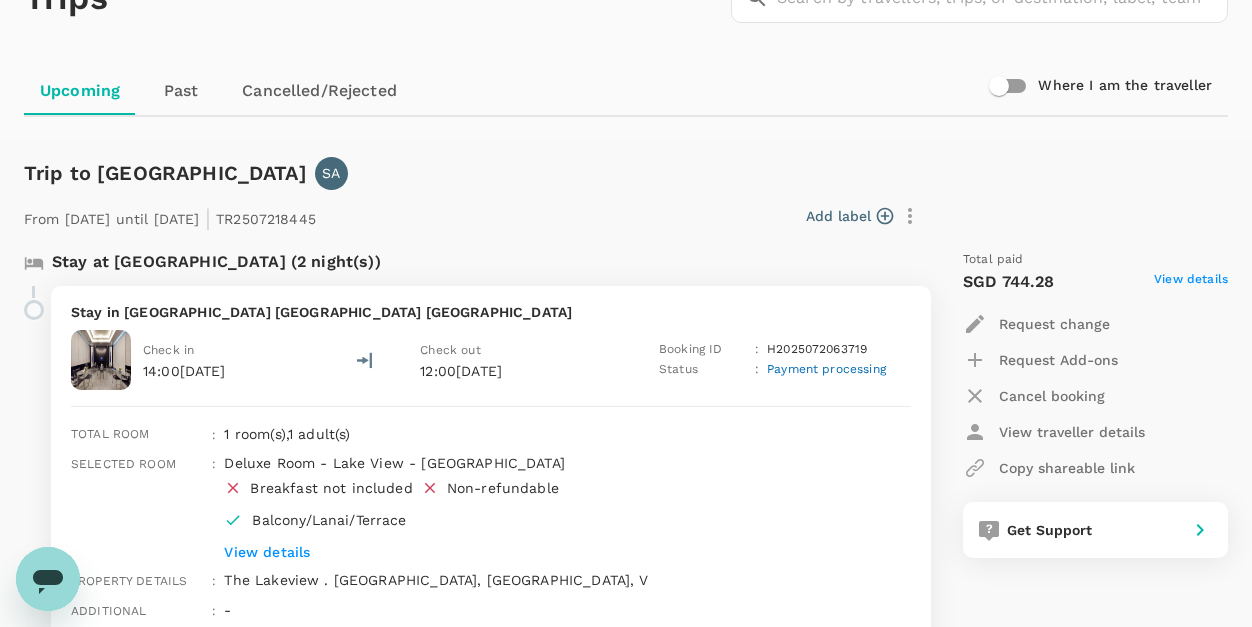 click on "Stay at Dusit Thani Lakeview Cairo (2 night(s))" at bounding box center [216, 262] 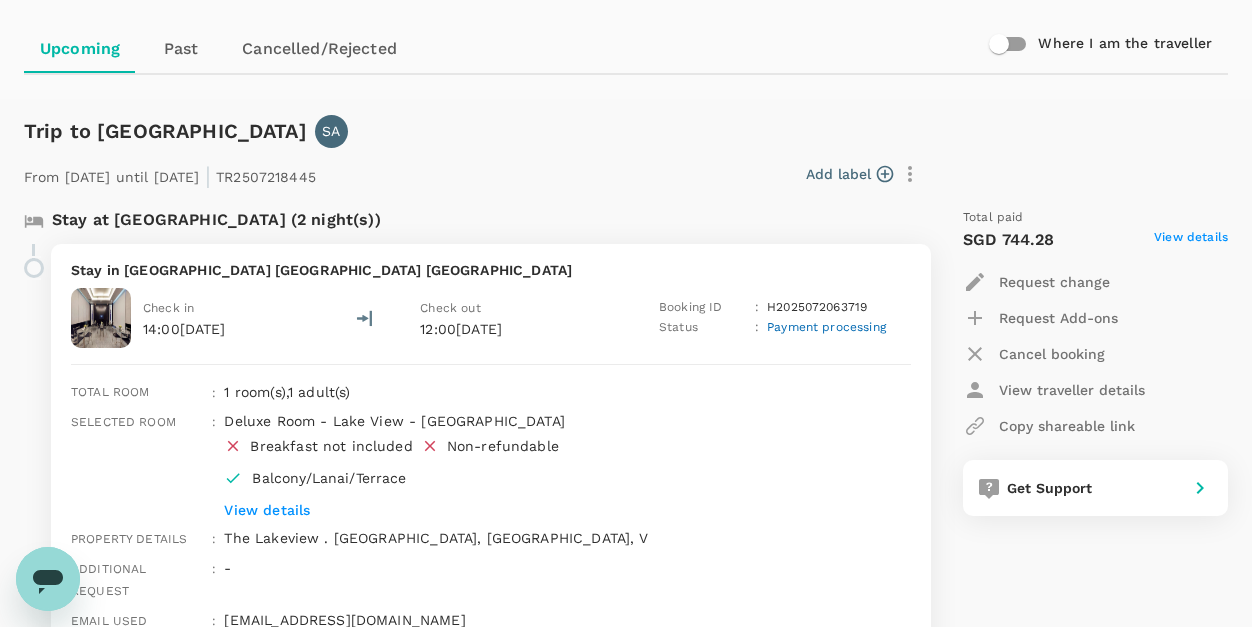 scroll, scrollTop: 186, scrollLeft: 0, axis: vertical 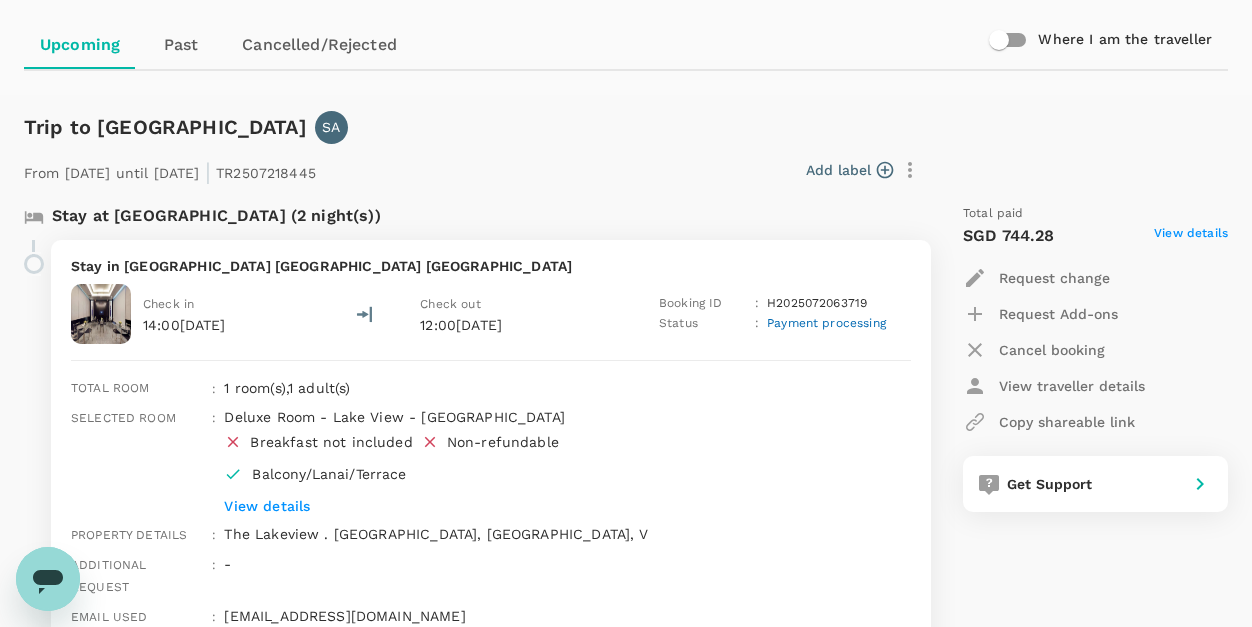 click on "Stay at Dusit Thani Lakeview Cairo (2 night(s))" at bounding box center [216, 216] 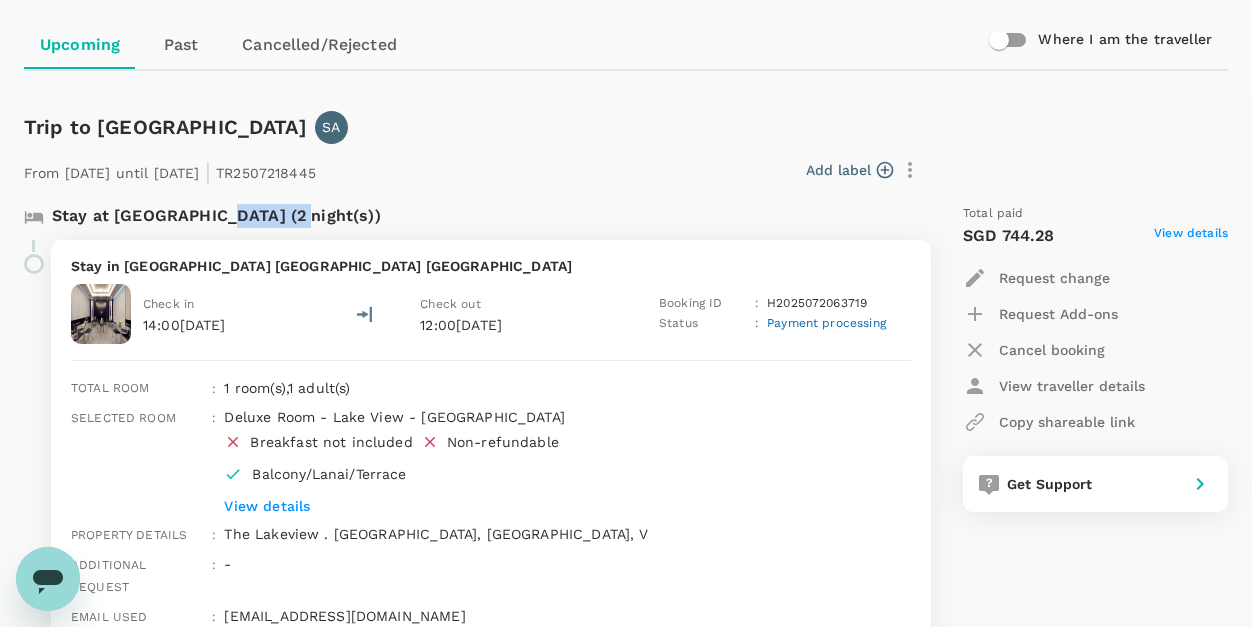 click on "Stay at Dusit Thani Lakeview Cairo (2 night(s))" at bounding box center [216, 216] 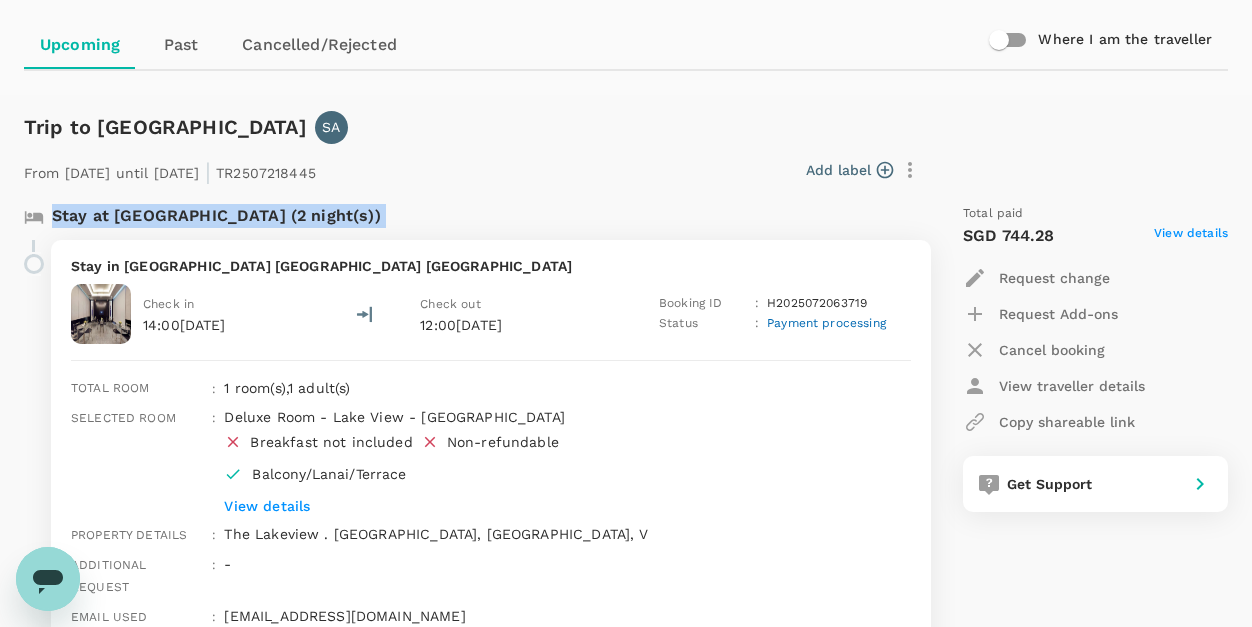 click on "Stay at Dusit Thani Lakeview Cairo (2 night(s))" at bounding box center [216, 216] 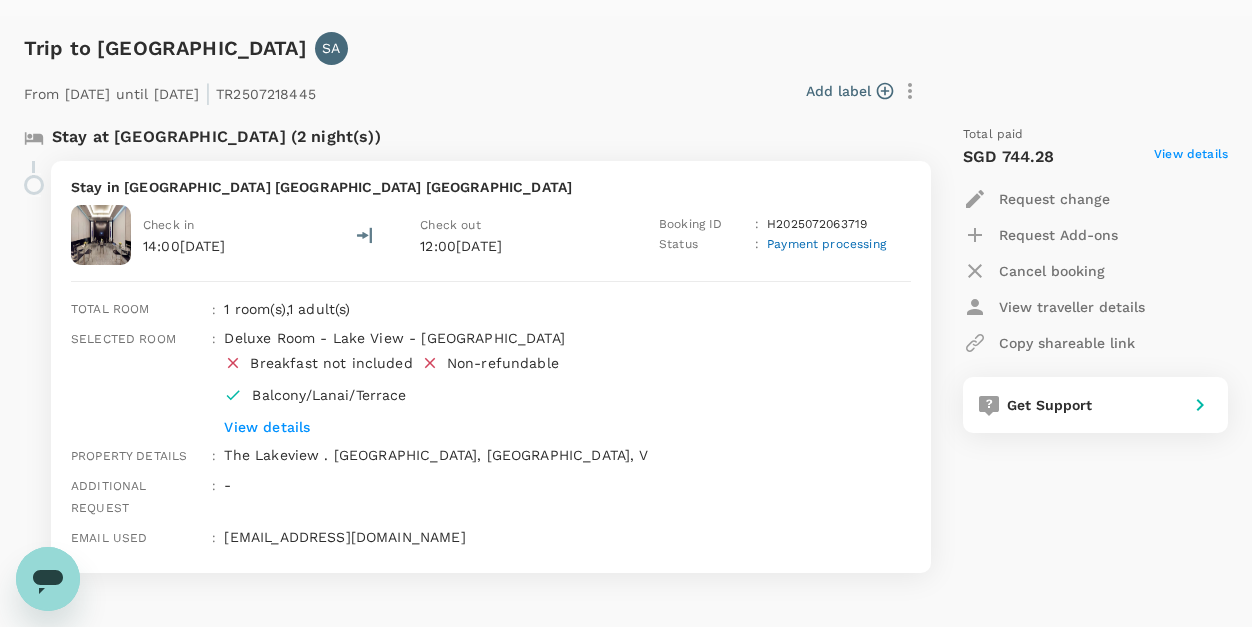 scroll, scrollTop: 266, scrollLeft: 0, axis: vertical 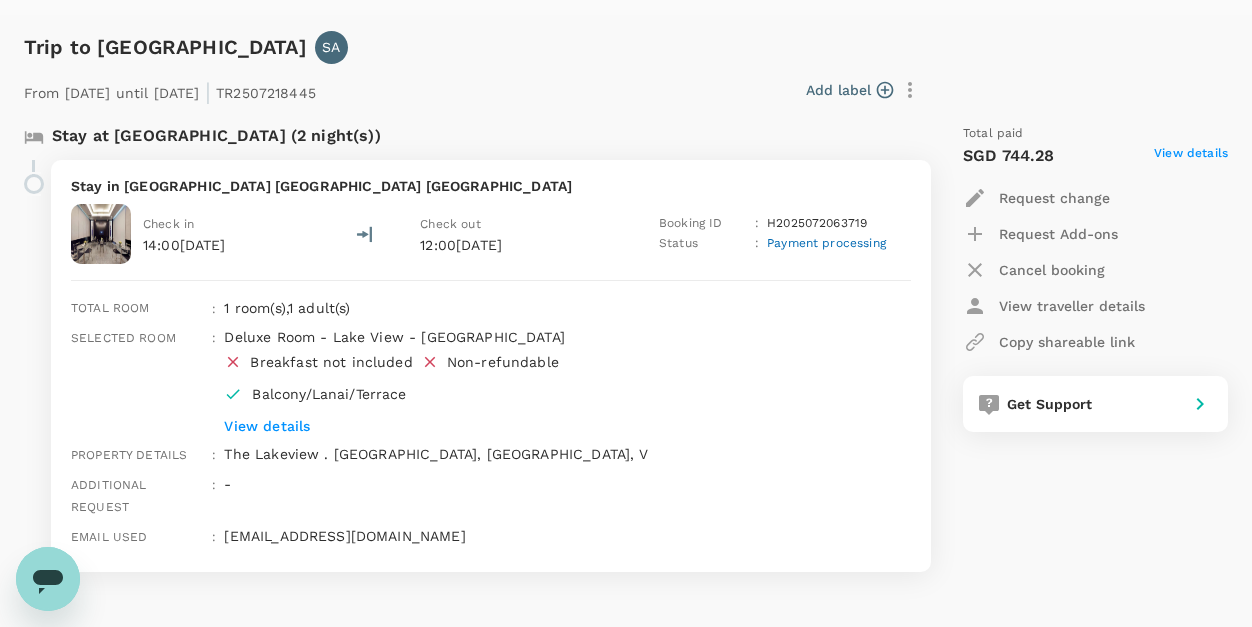 click on "View details" at bounding box center (538, 426) 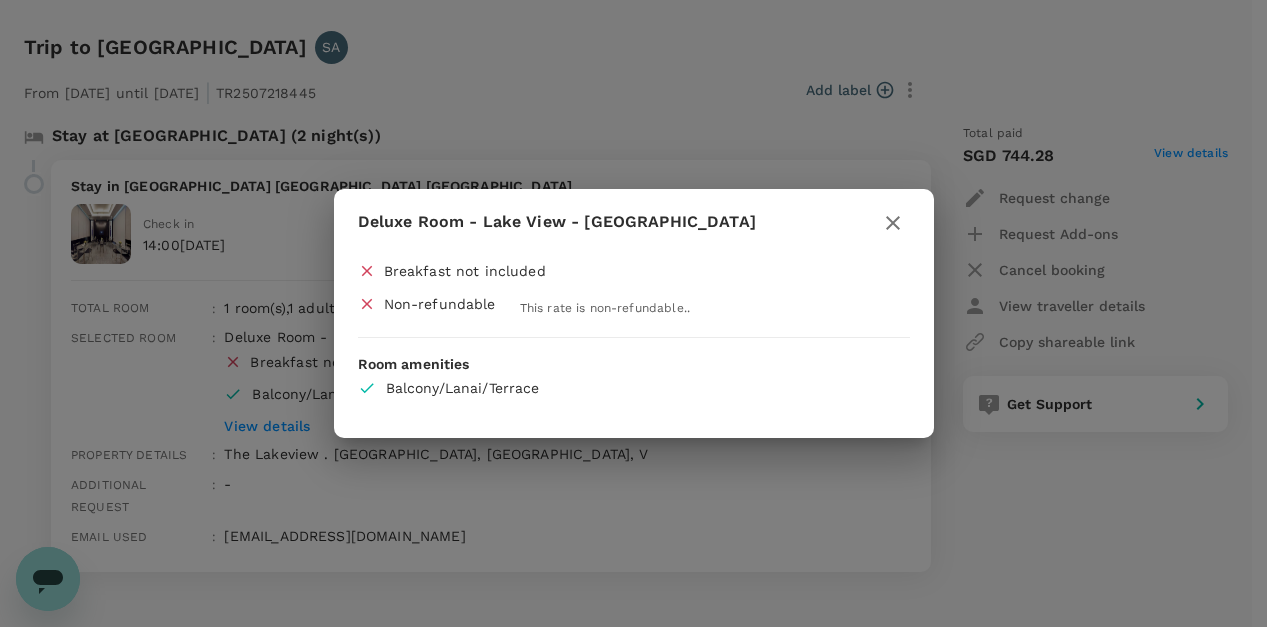 click 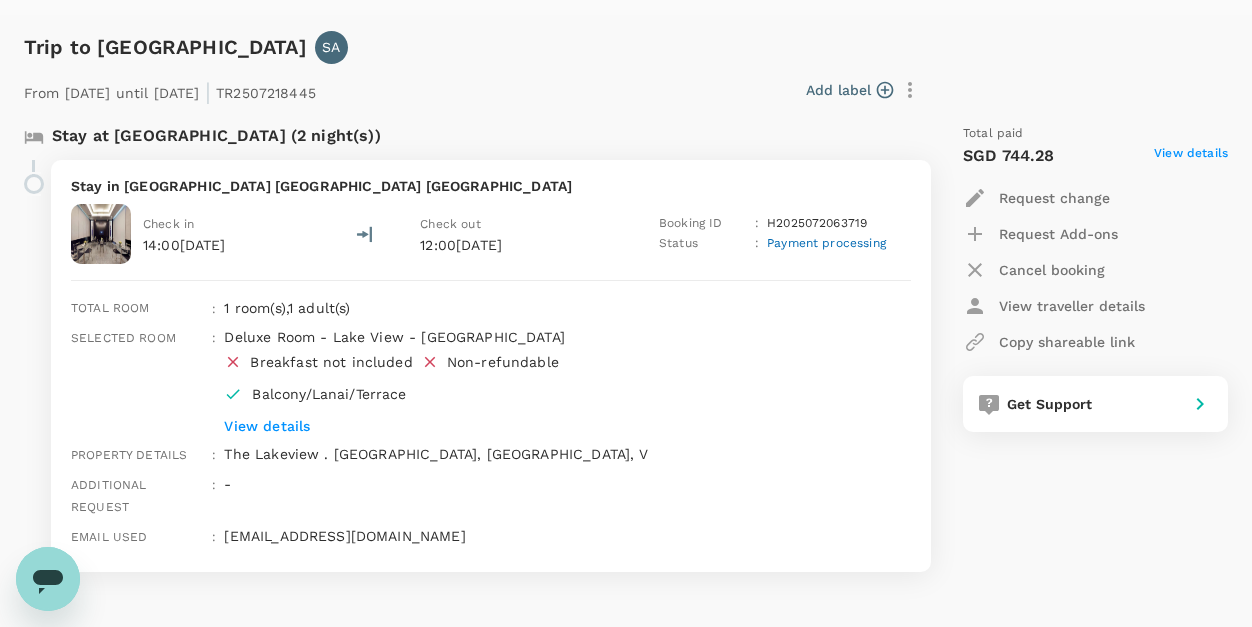 scroll, scrollTop: 435, scrollLeft: 0, axis: vertical 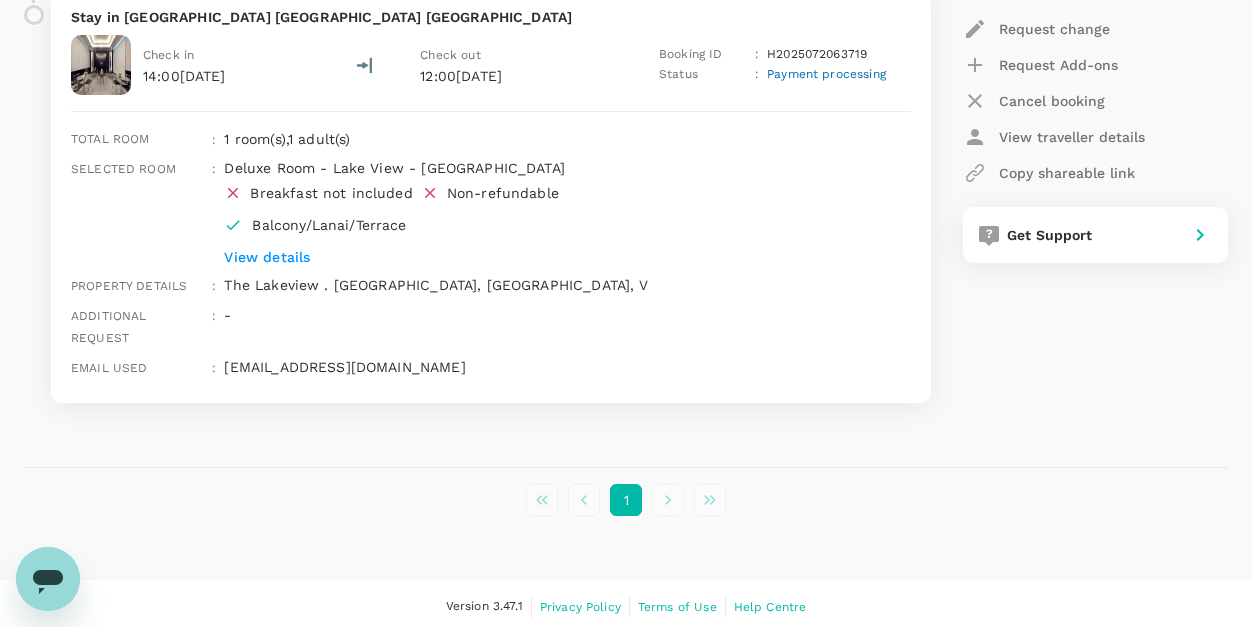 click on "H2025072063719@travel.trutrip.co" at bounding box center (567, 367) 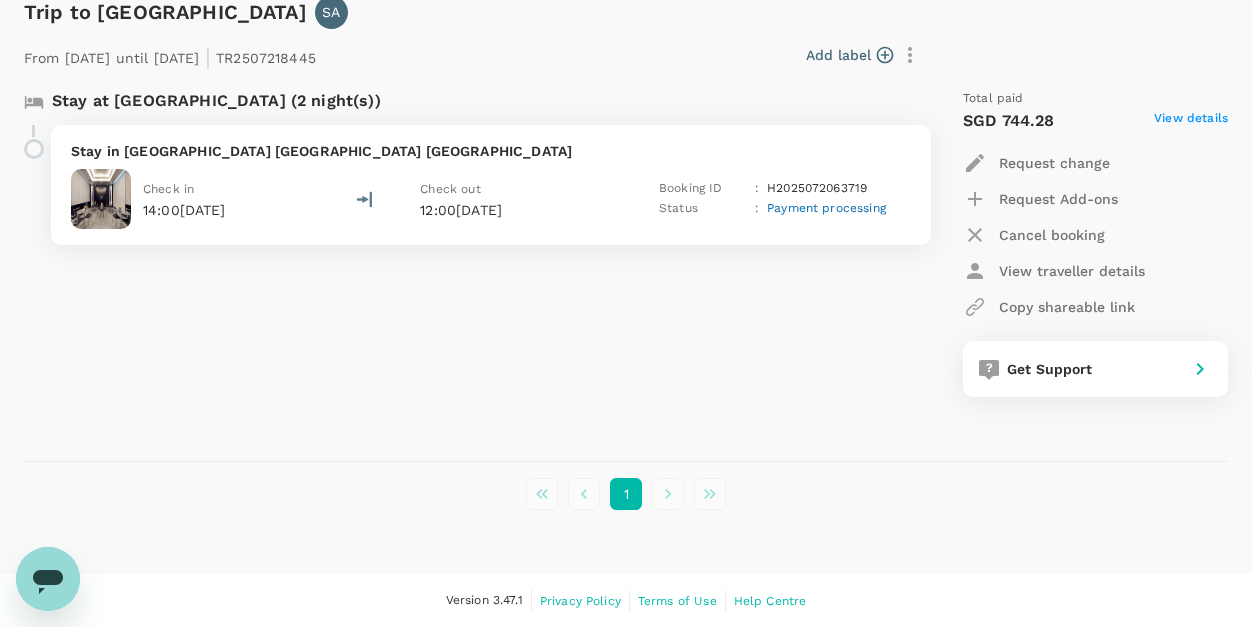 click on "Check in 14:00, 21 Jul 2025 Check out 12:00, 23 Jul 2025 Booking ID : H2025072063719 Status : Payment processing" at bounding box center [491, 199] 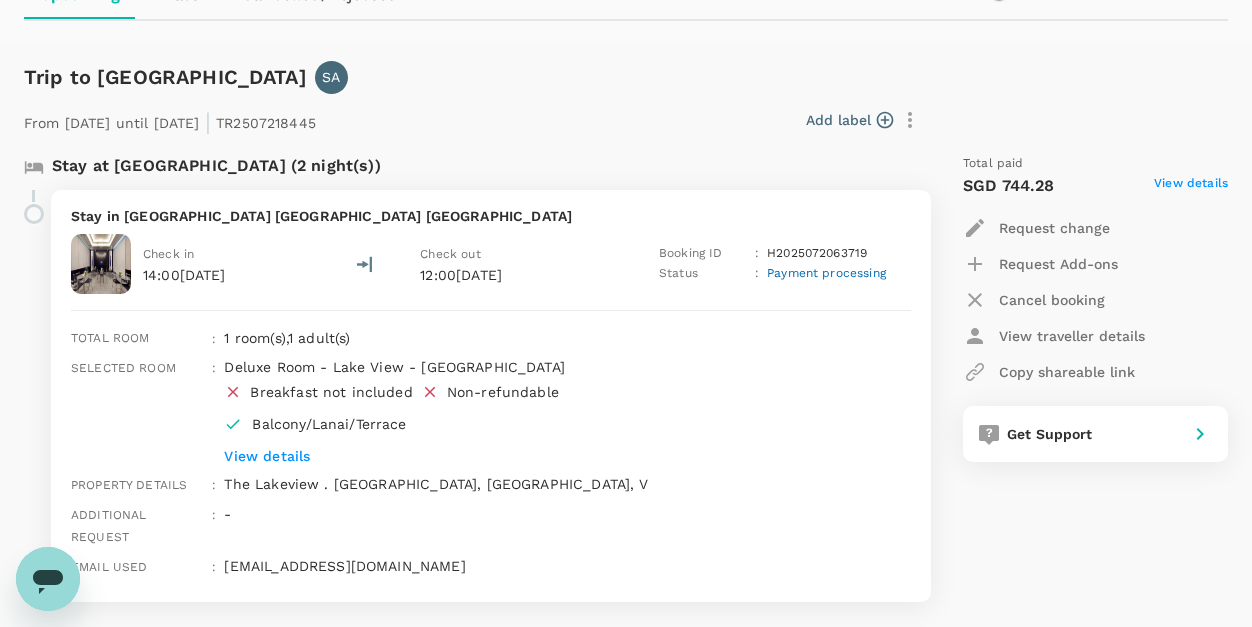 scroll, scrollTop: 233, scrollLeft: 0, axis: vertical 